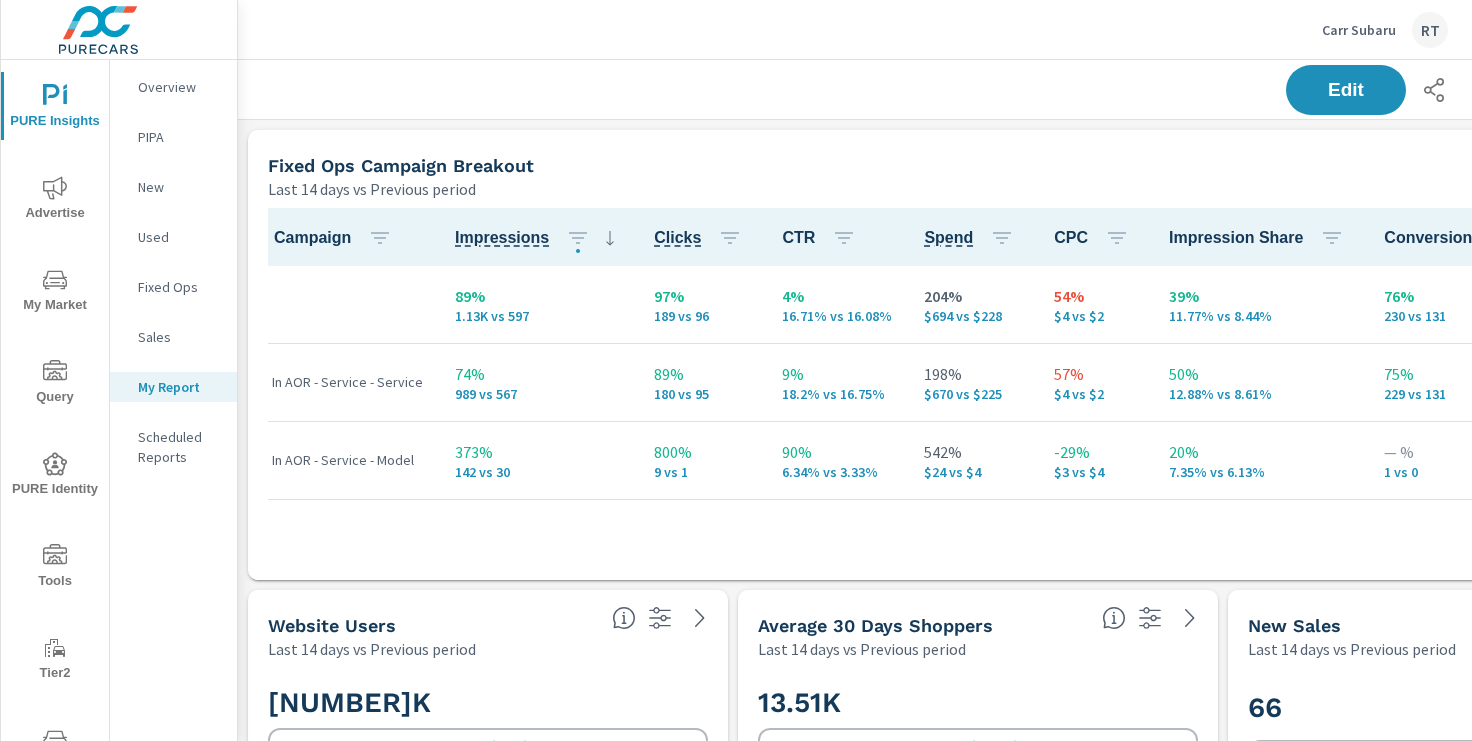 scroll, scrollTop: 0, scrollLeft: 0, axis: both 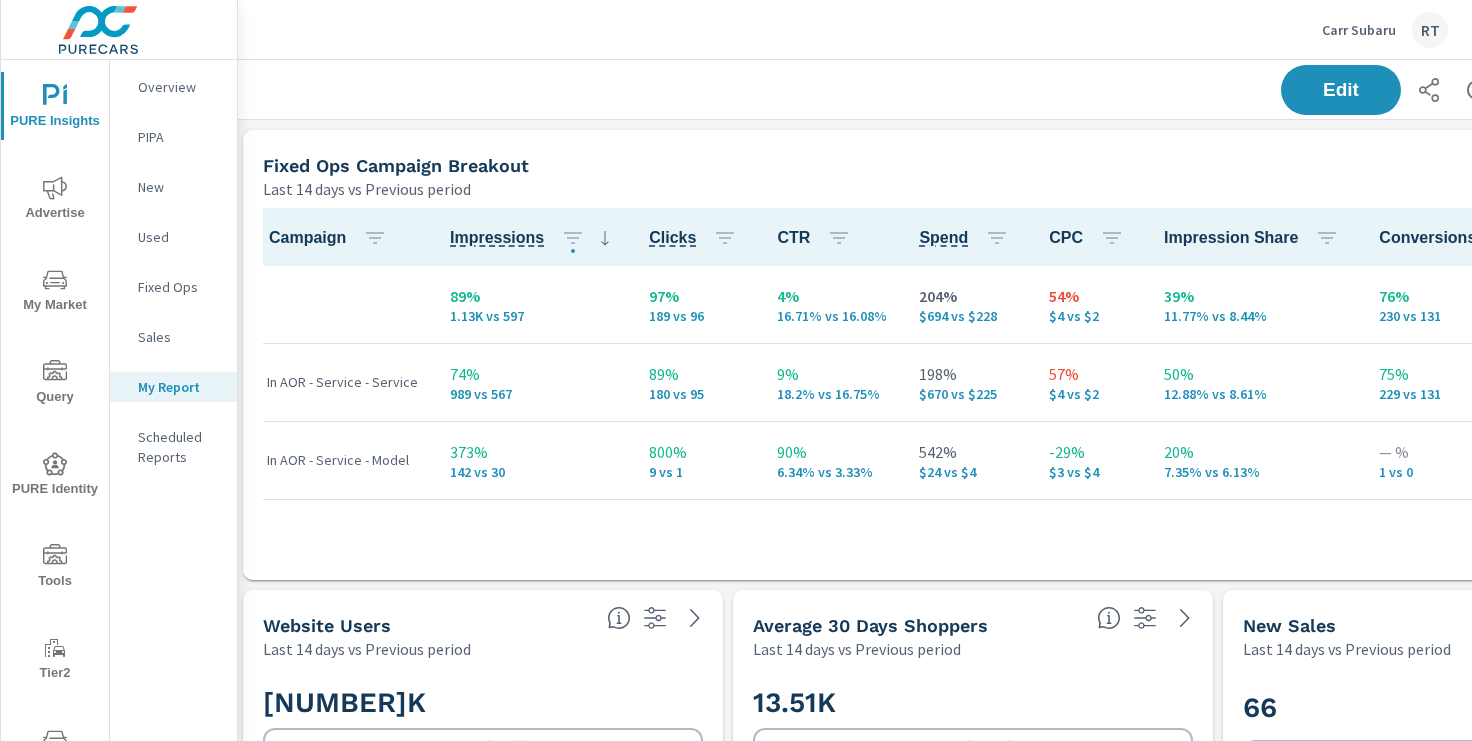 click on "Carr Subaru RT" at bounding box center [1385, 30] 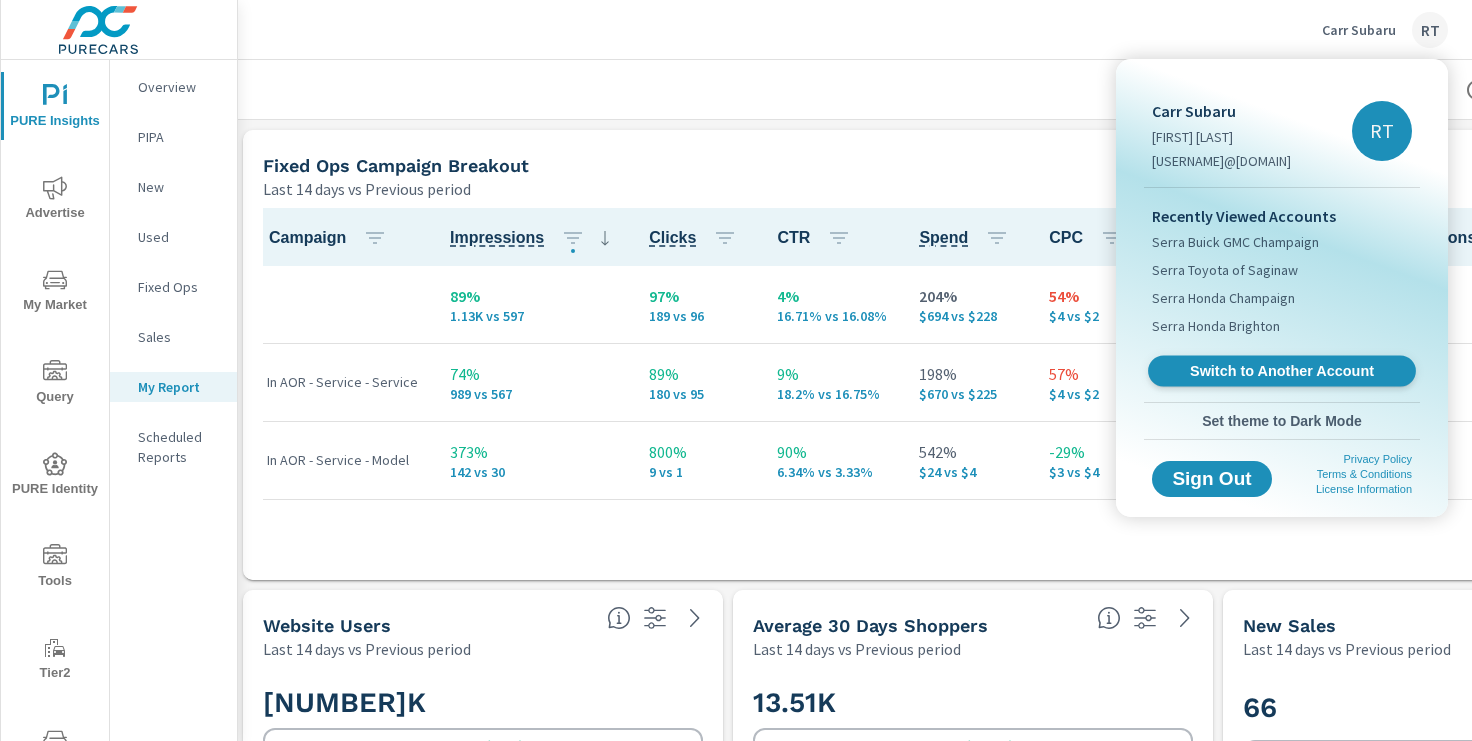 click on "Switch to Another Account" at bounding box center (1281, 371) 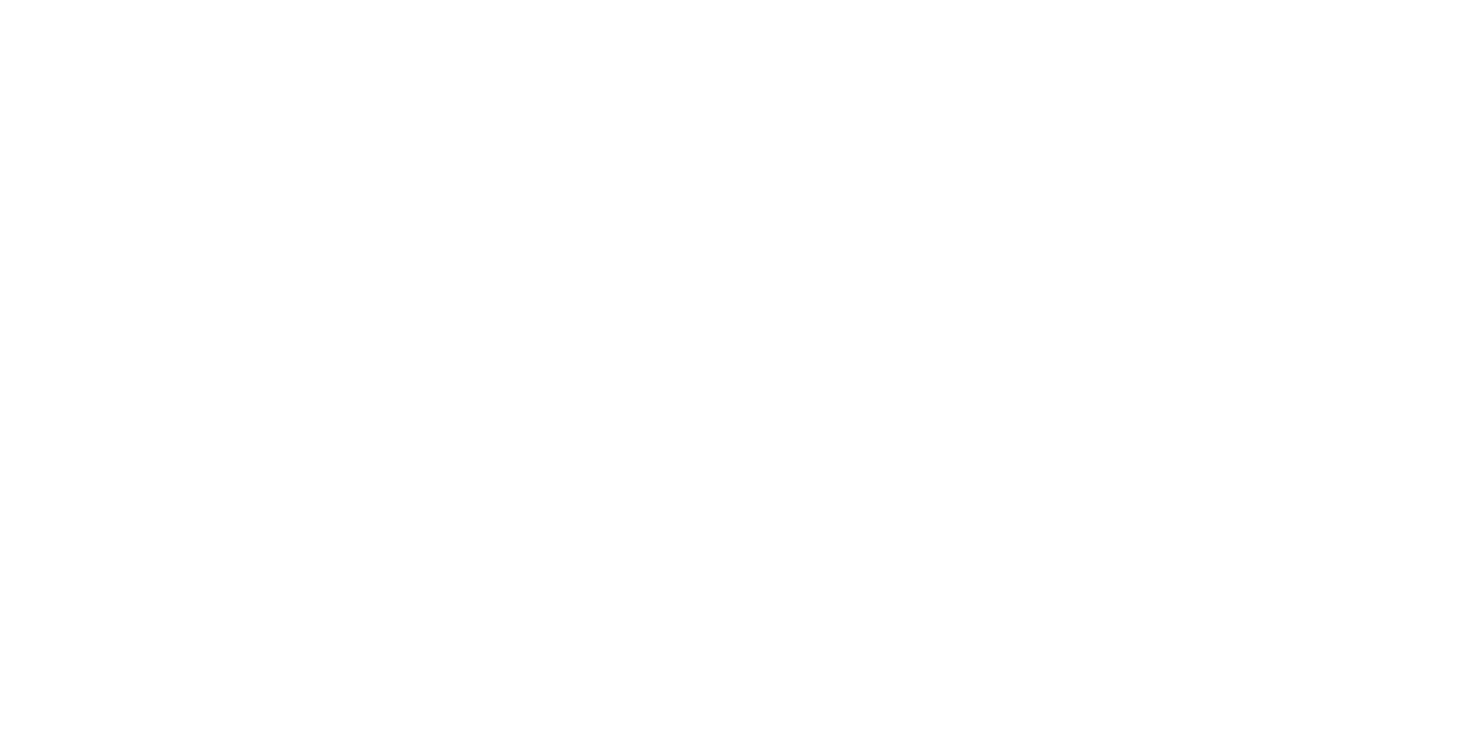 scroll, scrollTop: 0, scrollLeft: 0, axis: both 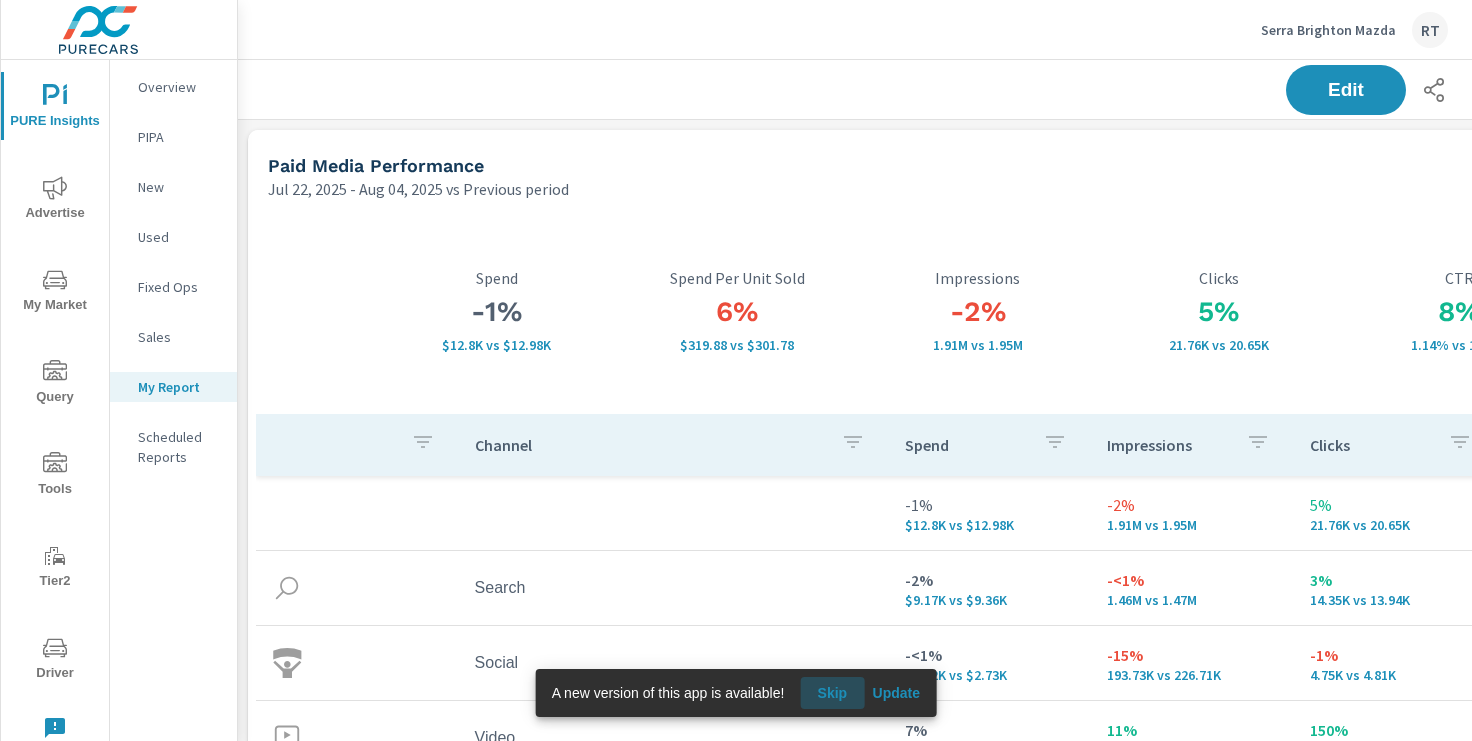 click on "Skip" at bounding box center (832, 693) 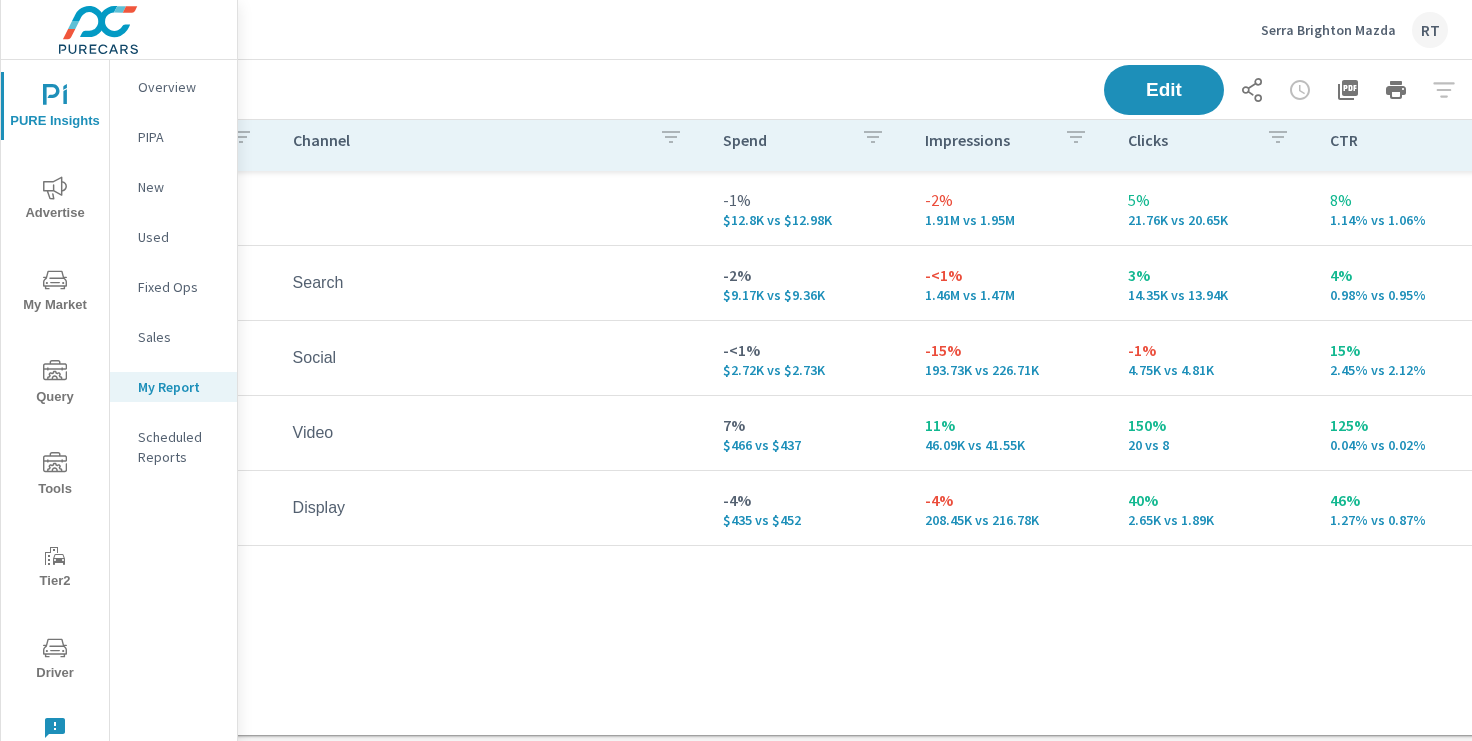 scroll, scrollTop: 305, scrollLeft: 186, axis: both 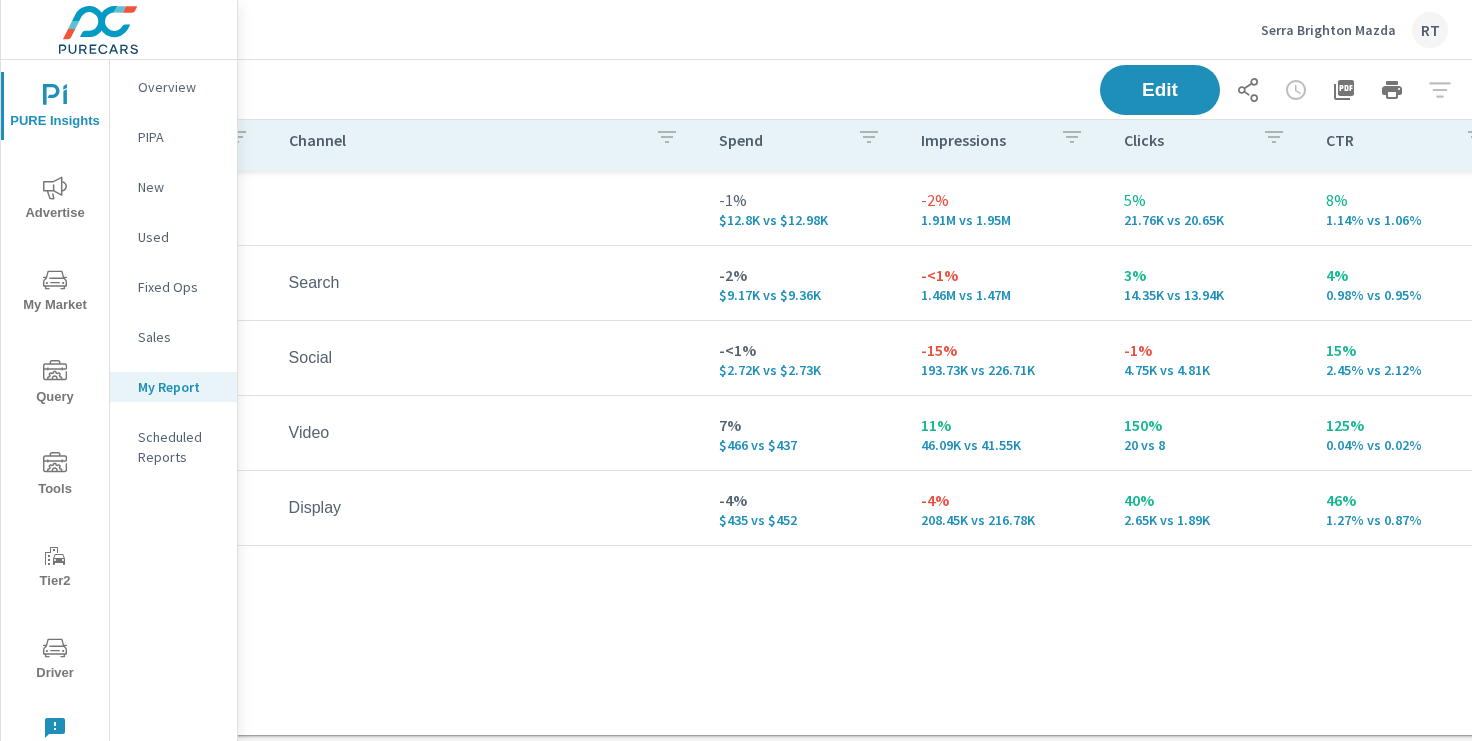 click 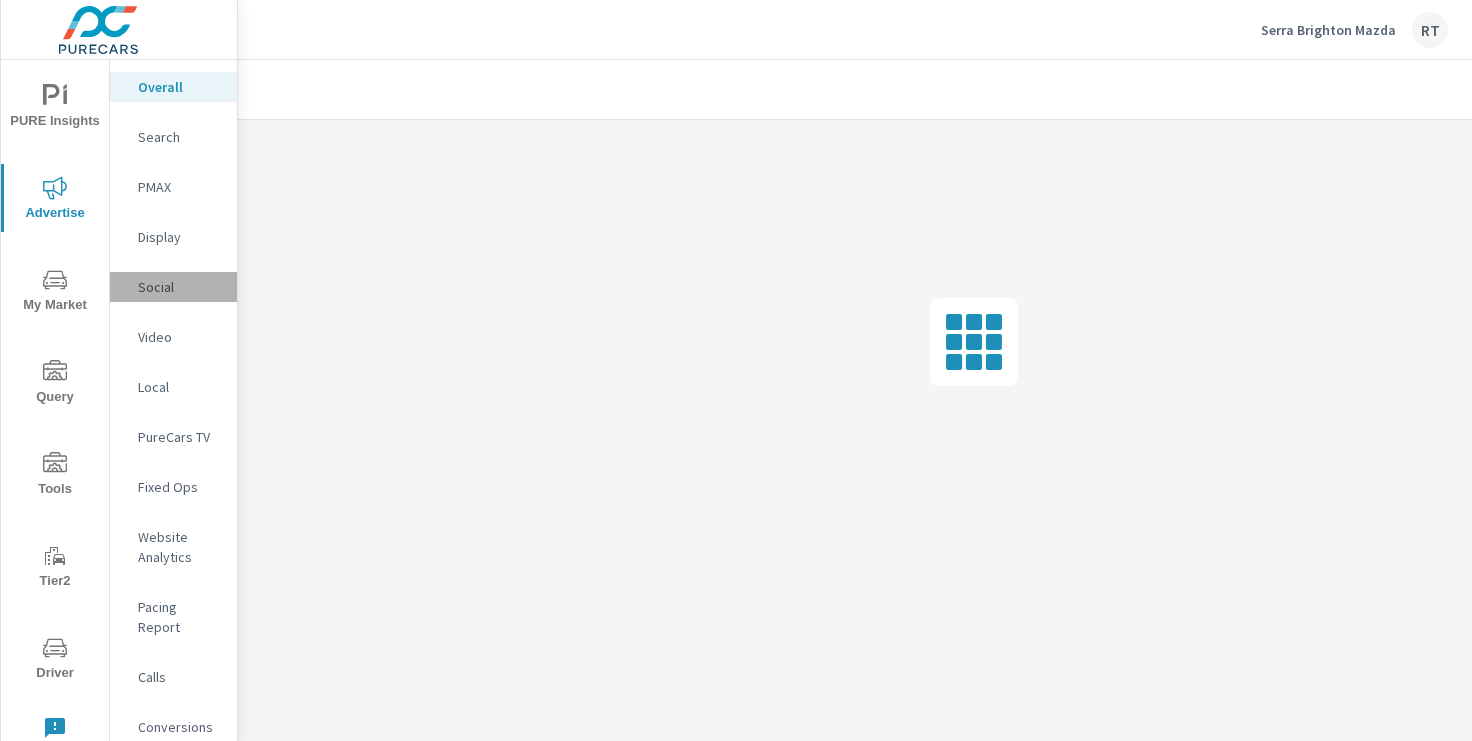 click on "Social" at bounding box center [179, 287] 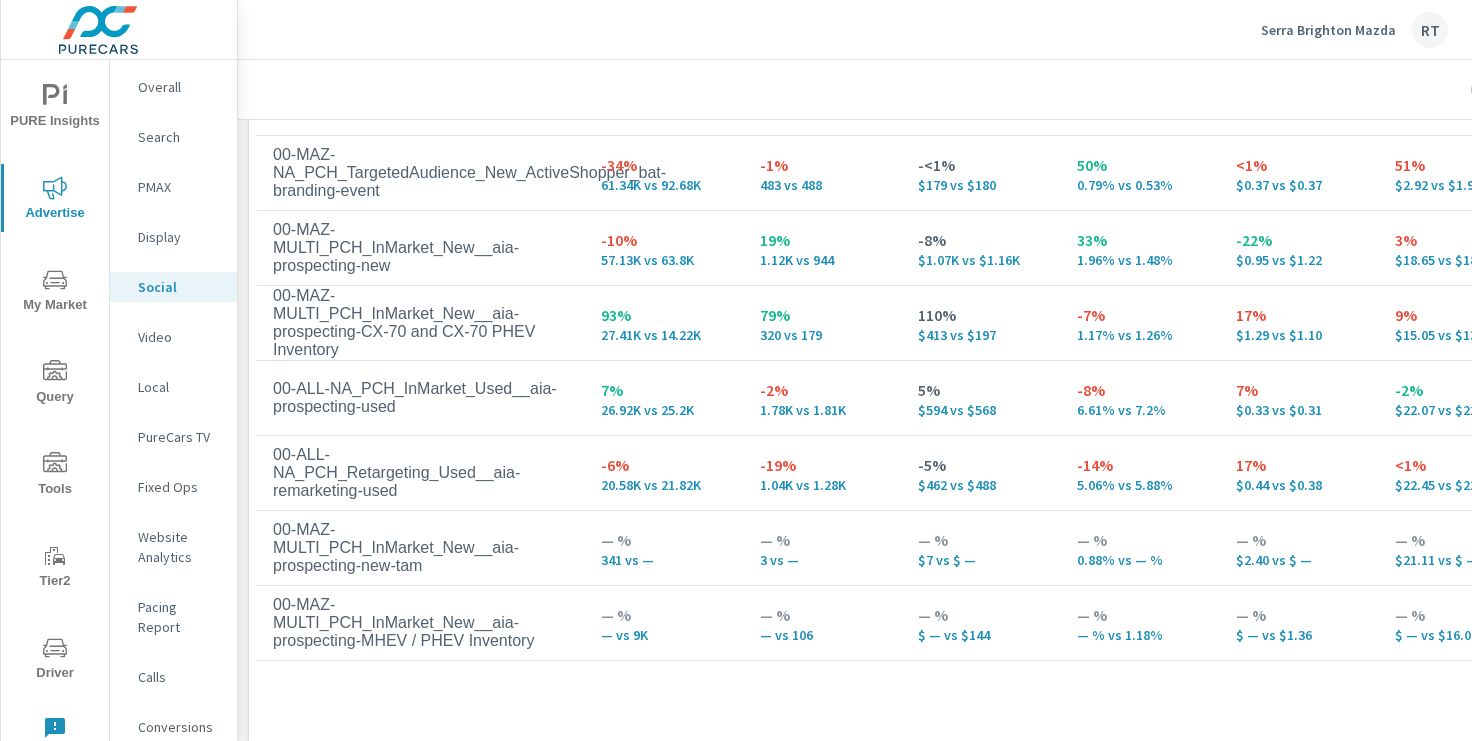 scroll, scrollTop: 1091, scrollLeft: 1, axis: both 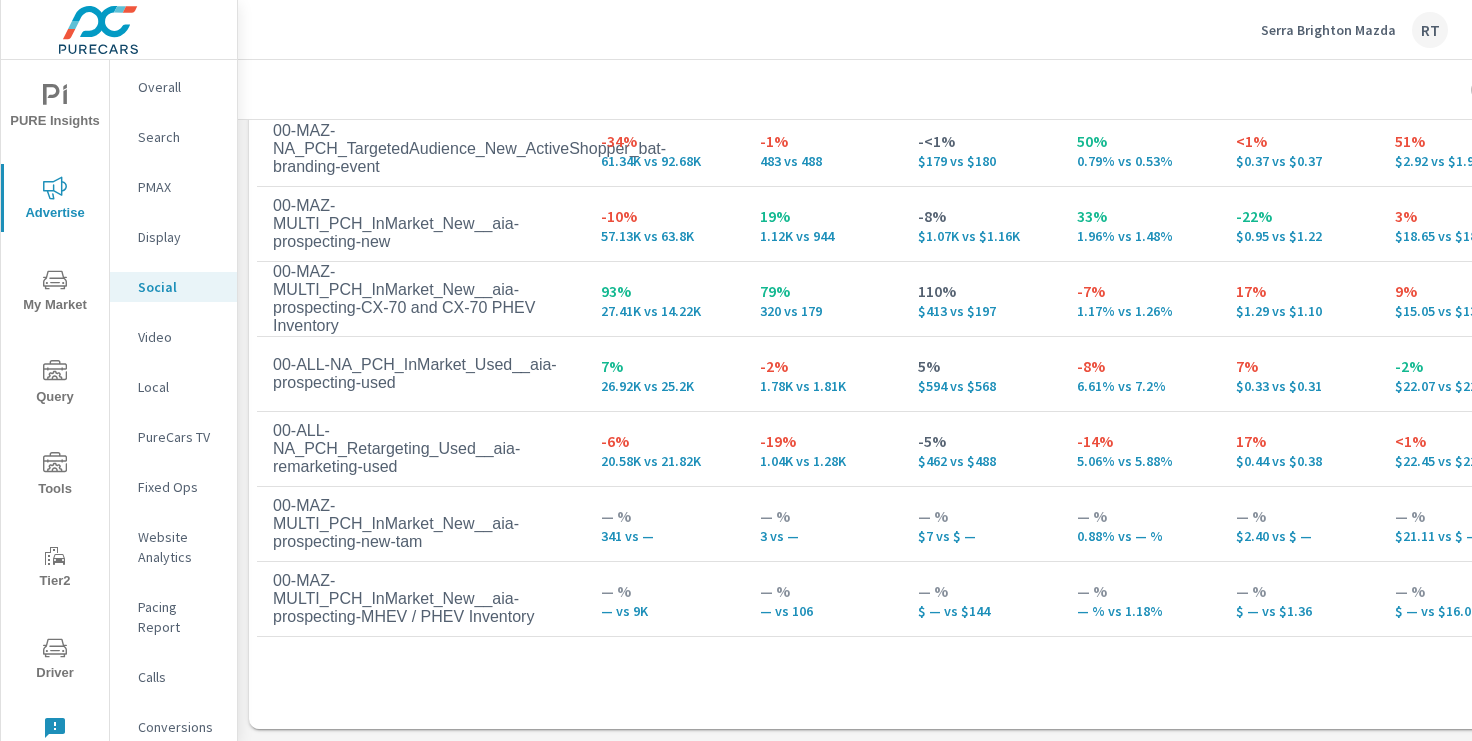 click on "Serra Brighton Mazda" at bounding box center (1328, 30) 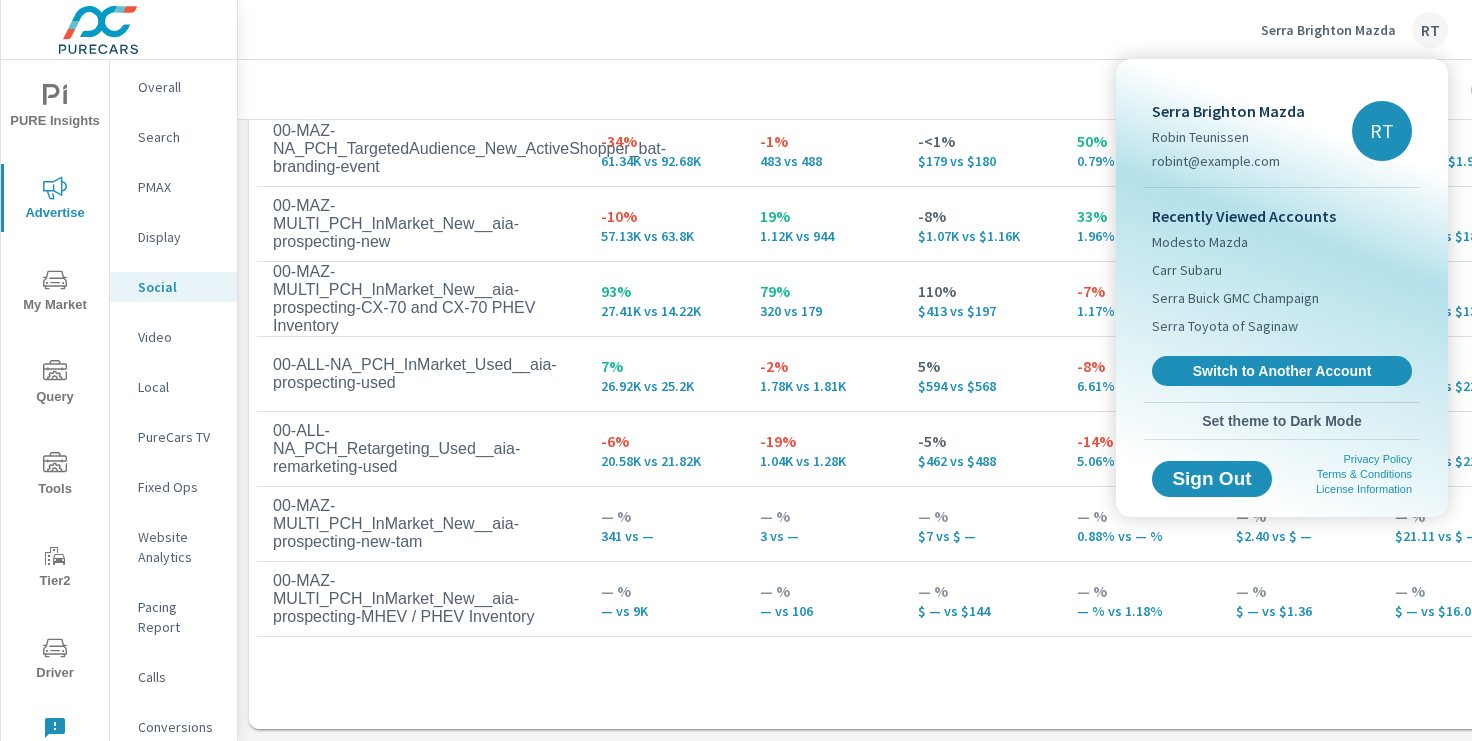 click at bounding box center [736, 370] 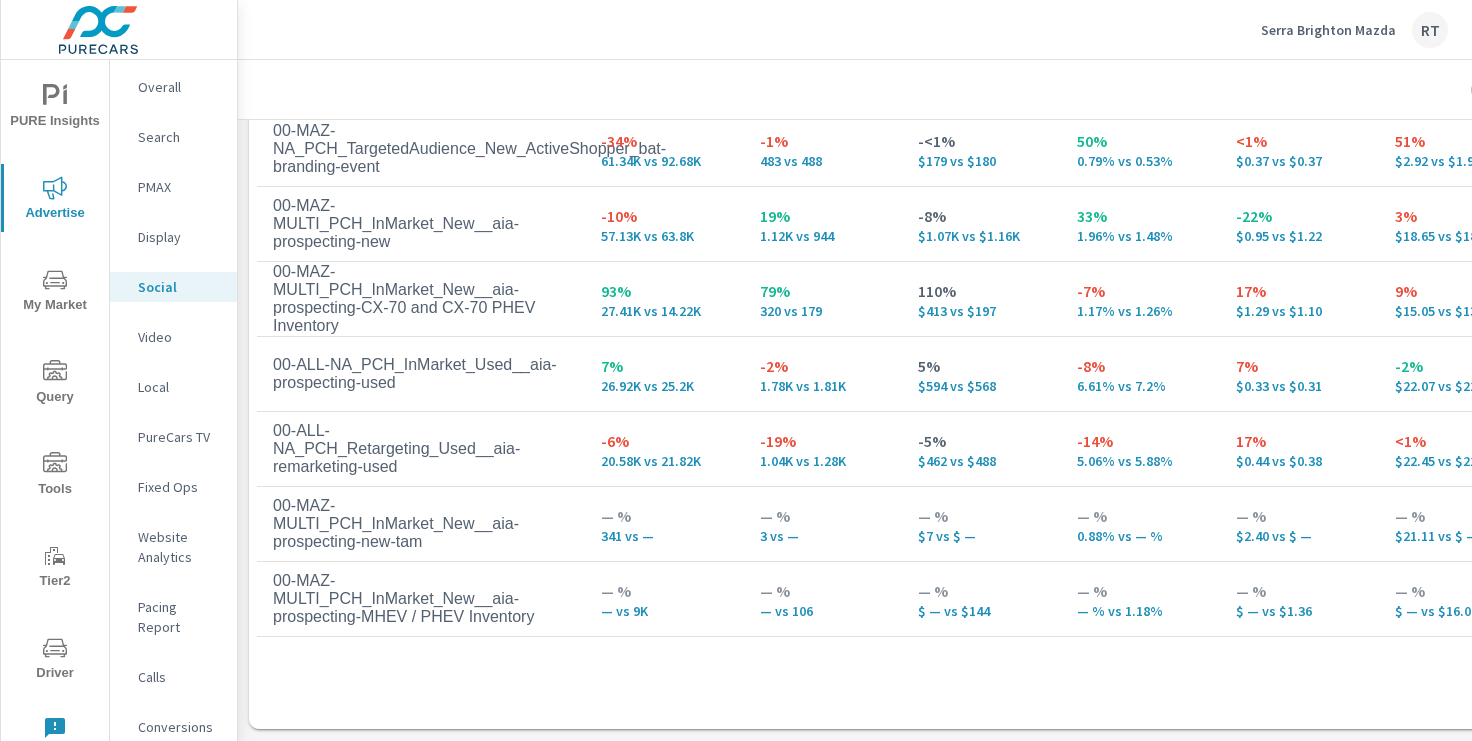 click on "Serra Brighton Mazda" at bounding box center [1328, 30] 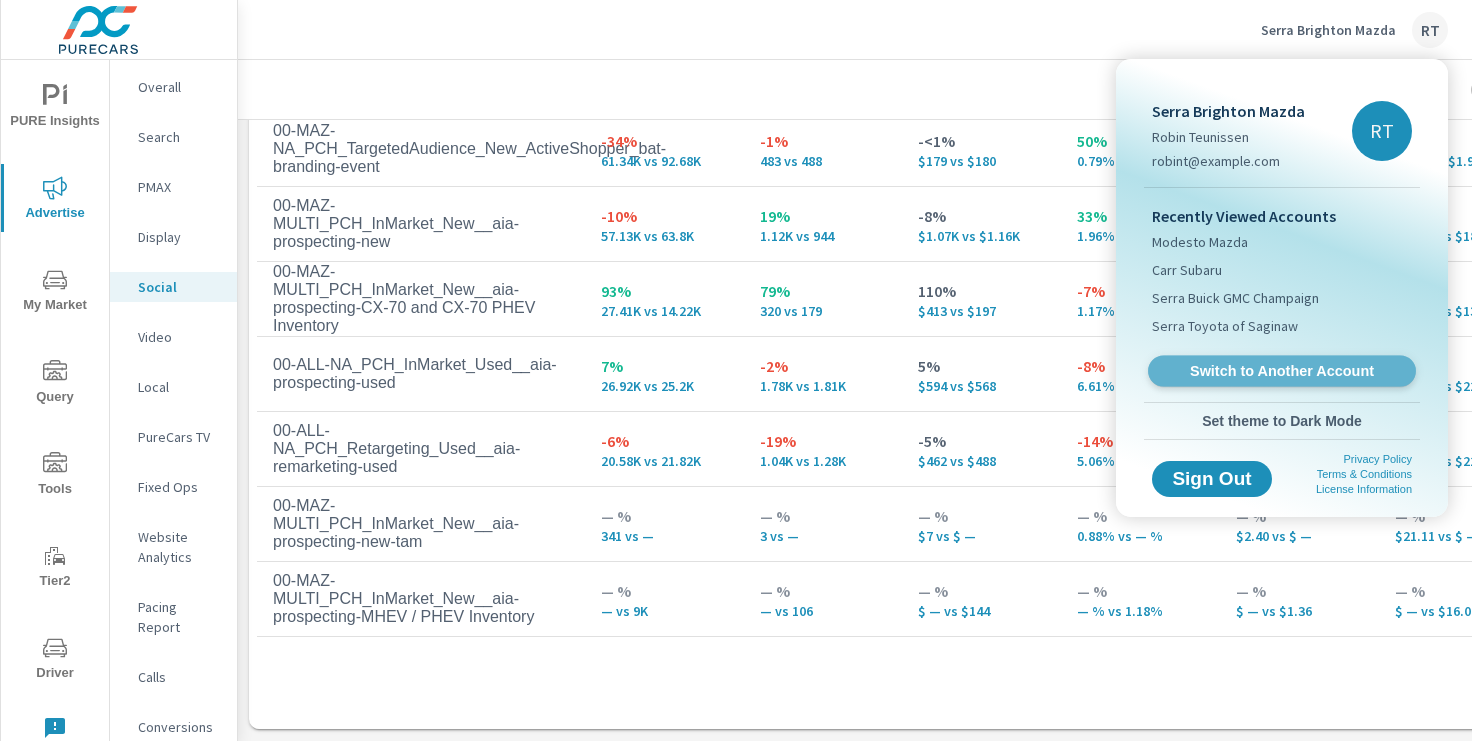 click on "Switch to Another Account" at bounding box center (1281, 371) 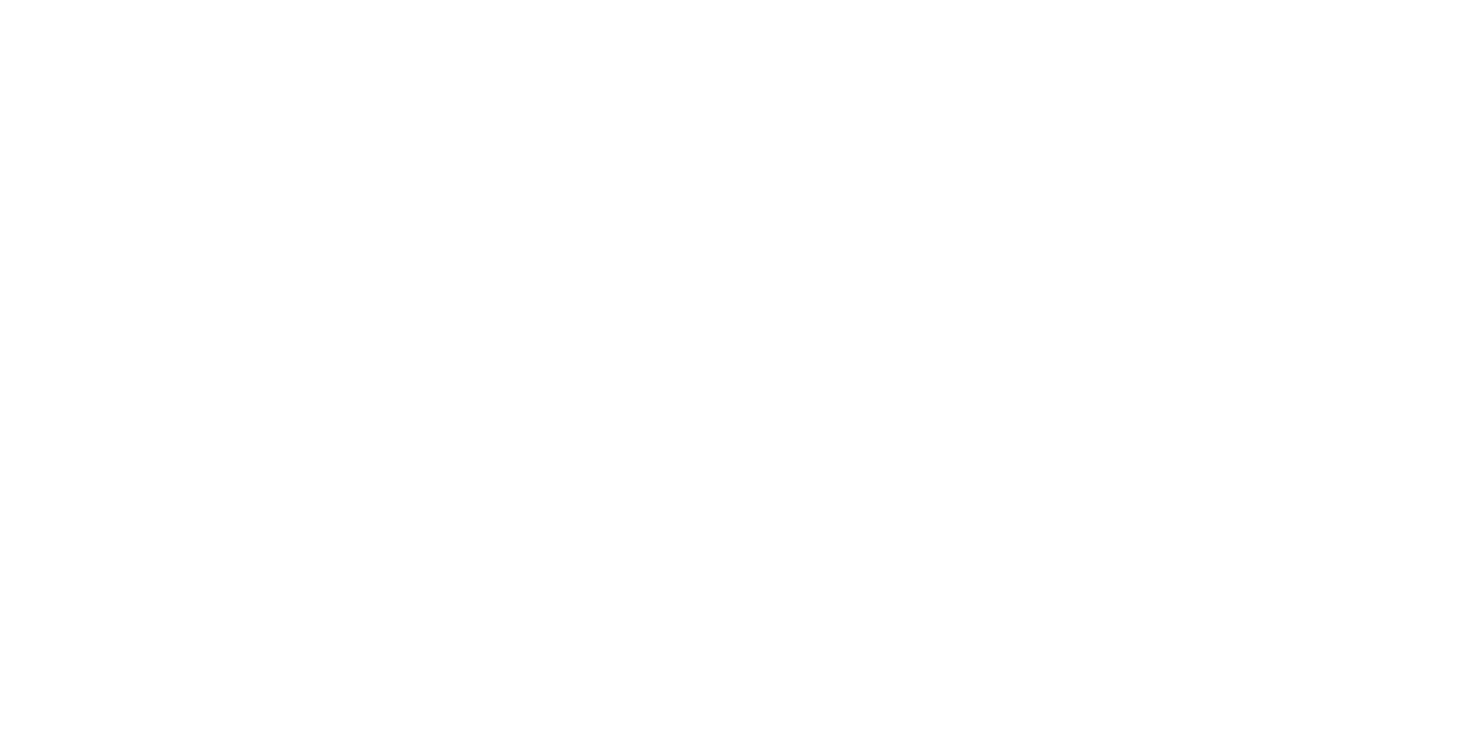 scroll, scrollTop: 0, scrollLeft: 0, axis: both 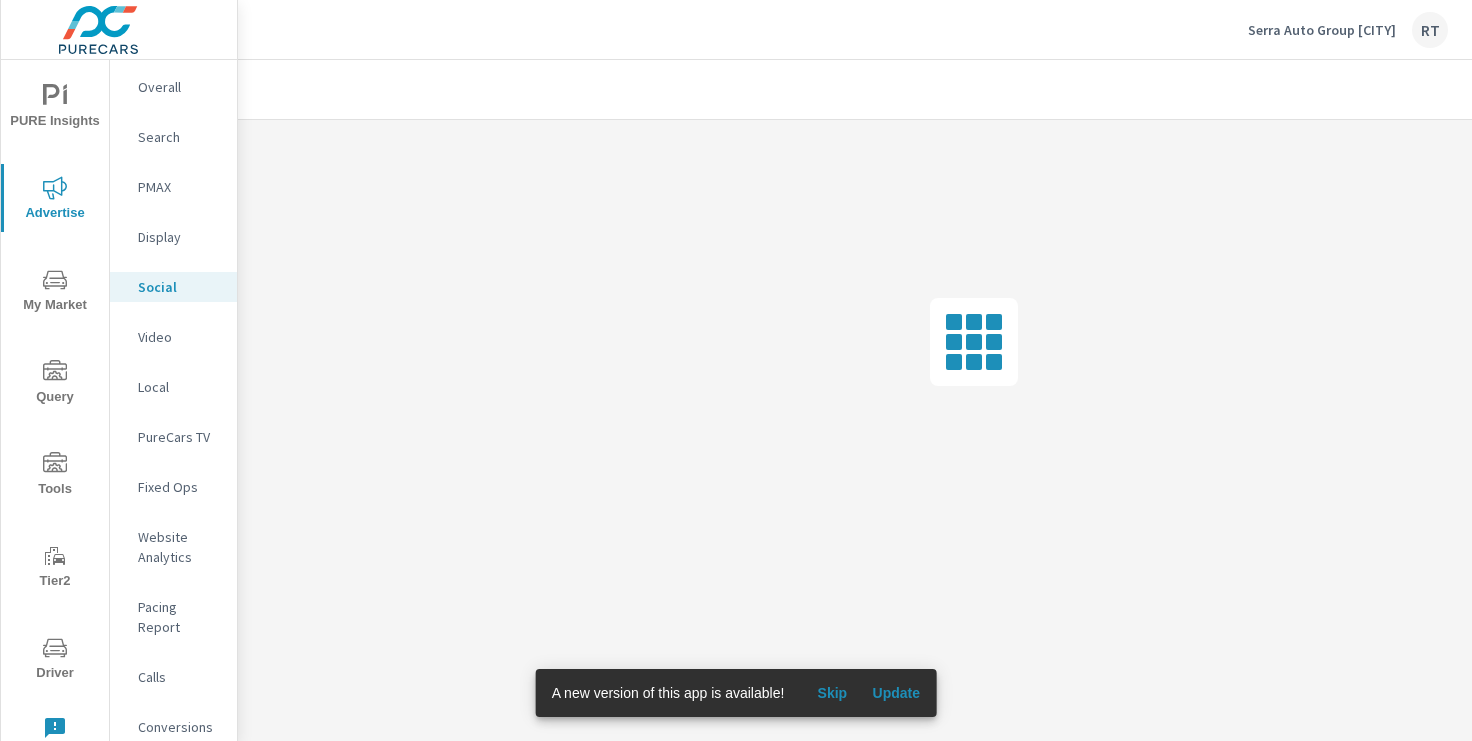 click on "Skip" at bounding box center [832, 693] 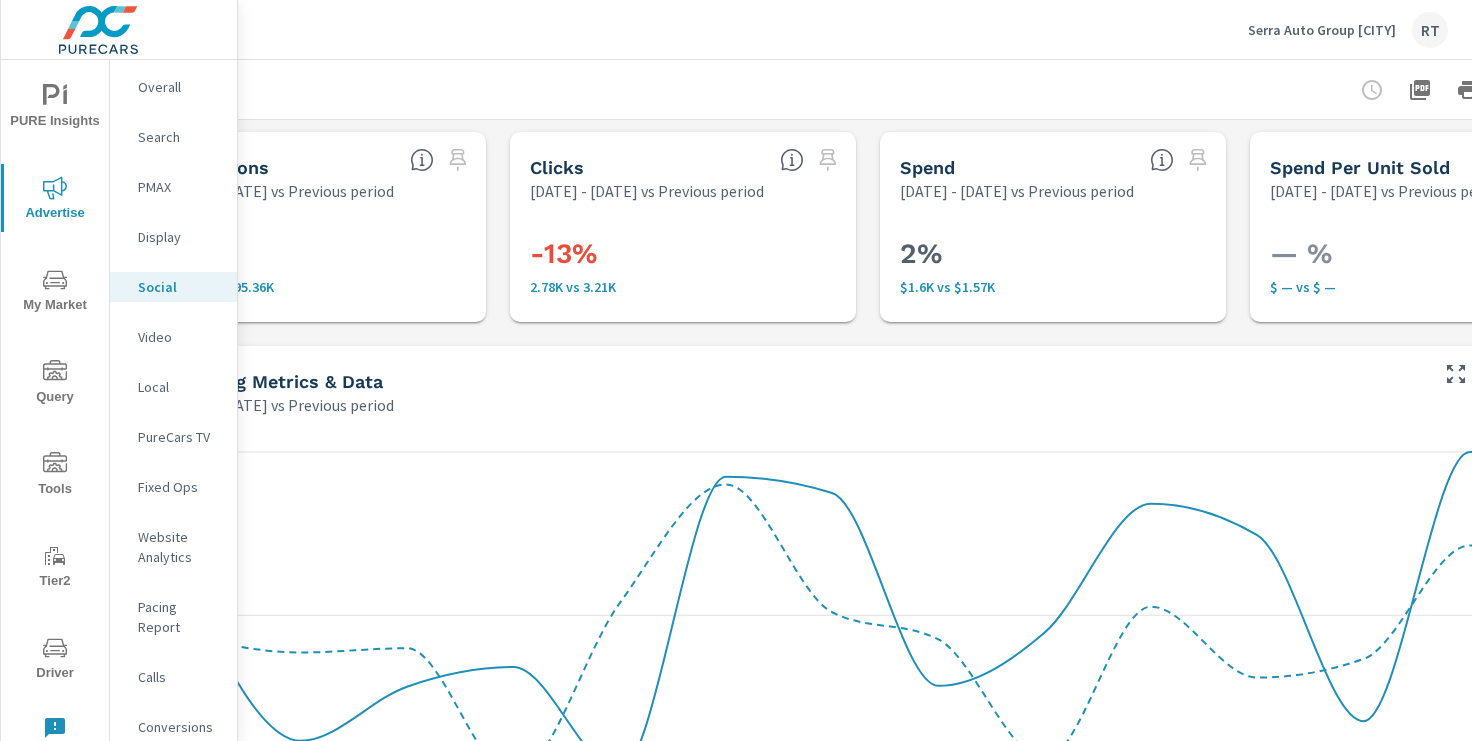 scroll, scrollTop: 0, scrollLeft: 246, axis: horizontal 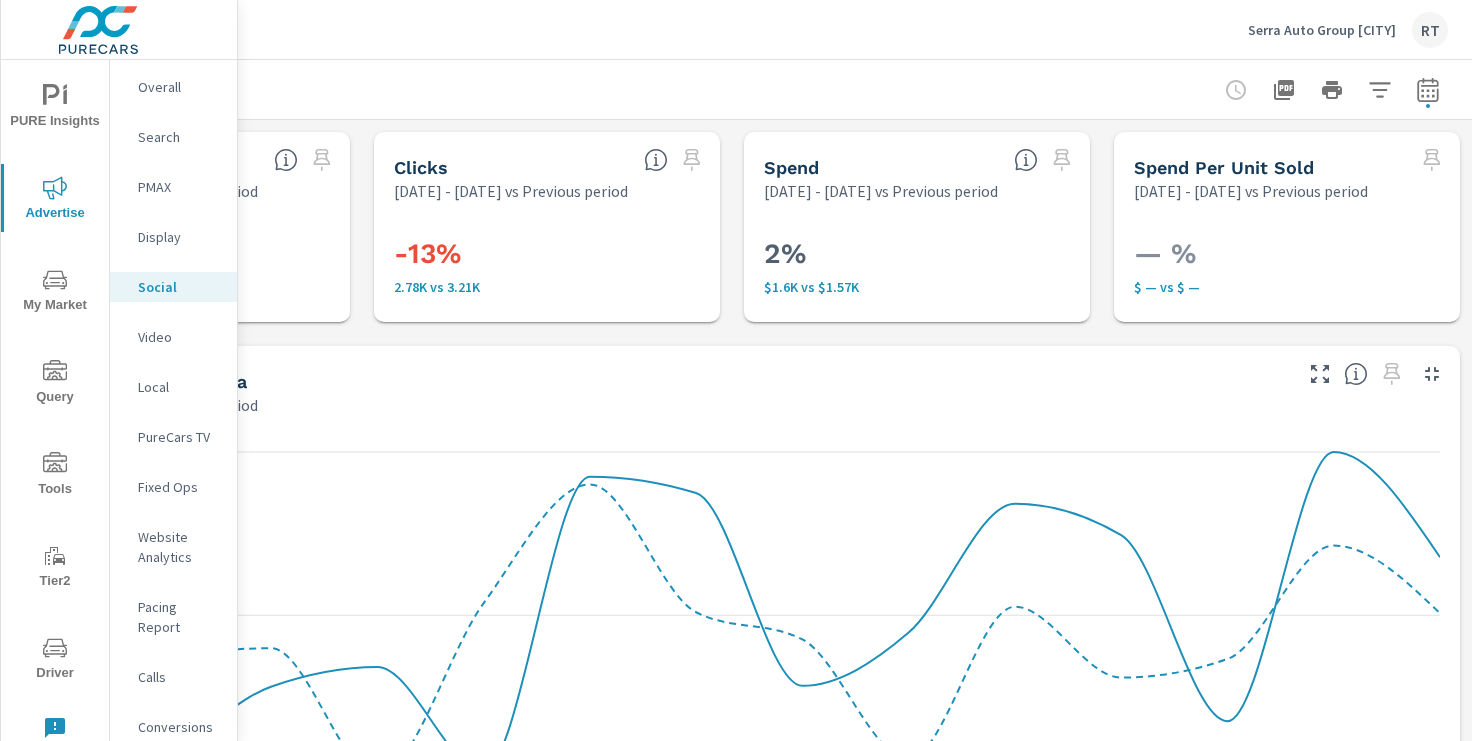 click 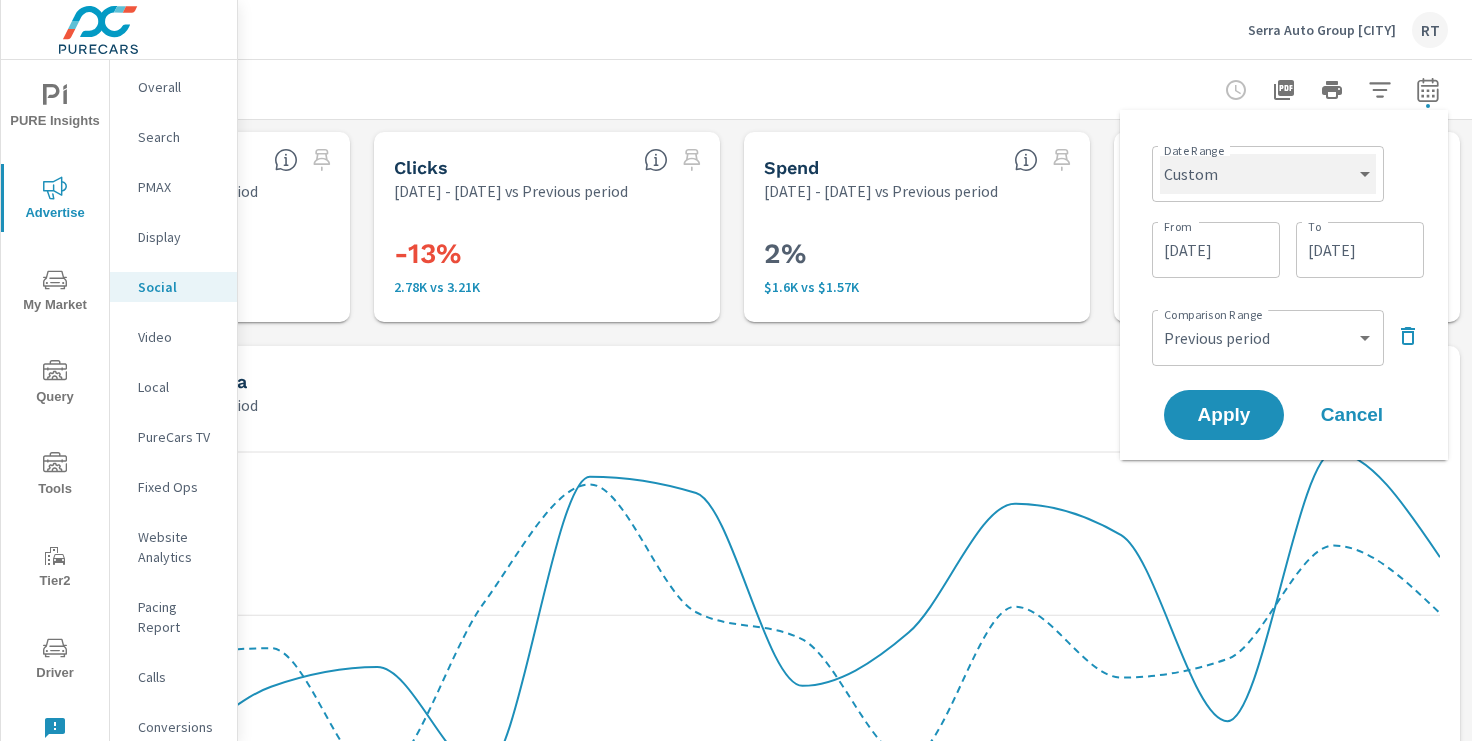 click on "Custom Yesterday Last week Last 7 days Last 14 days Last 30 days Last 45 days Last 60 days Last 90 days Last 180 days Last 365 days Month to date Last month Last 2 months Last 3 months Last 6 months Last 9 months Last 12 months Year to date Last year" at bounding box center (1268, 174) 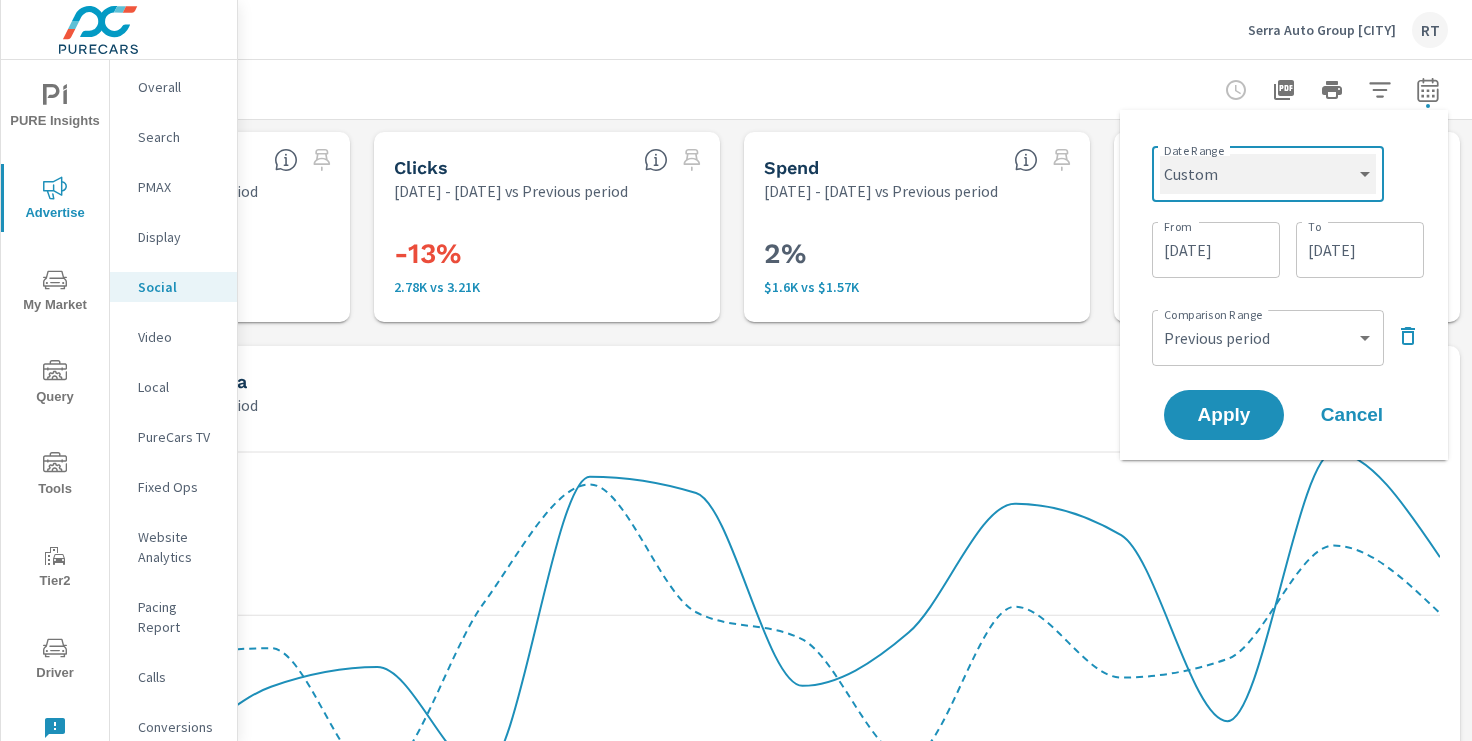 select on "Last 30 days" 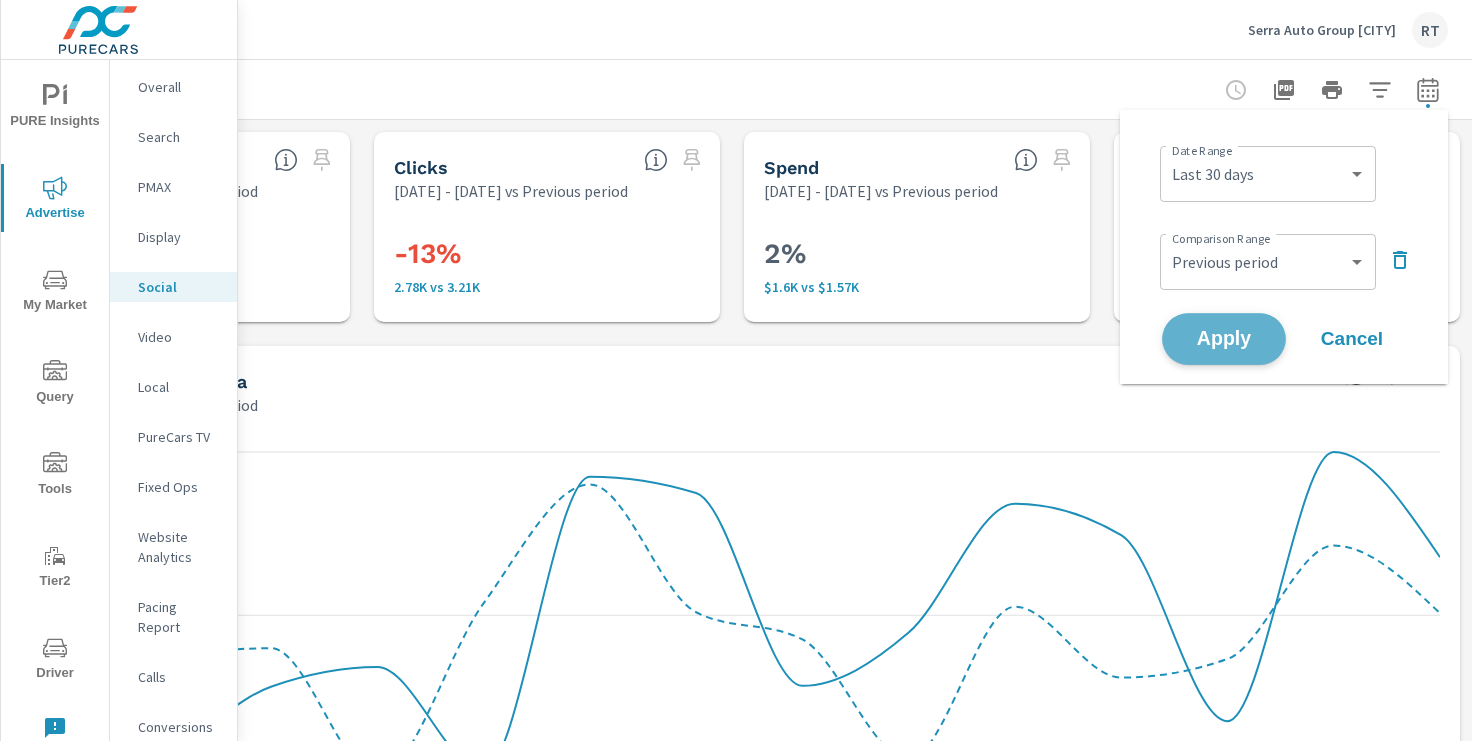 click on "Apply" at bounding box center [1224, 339] 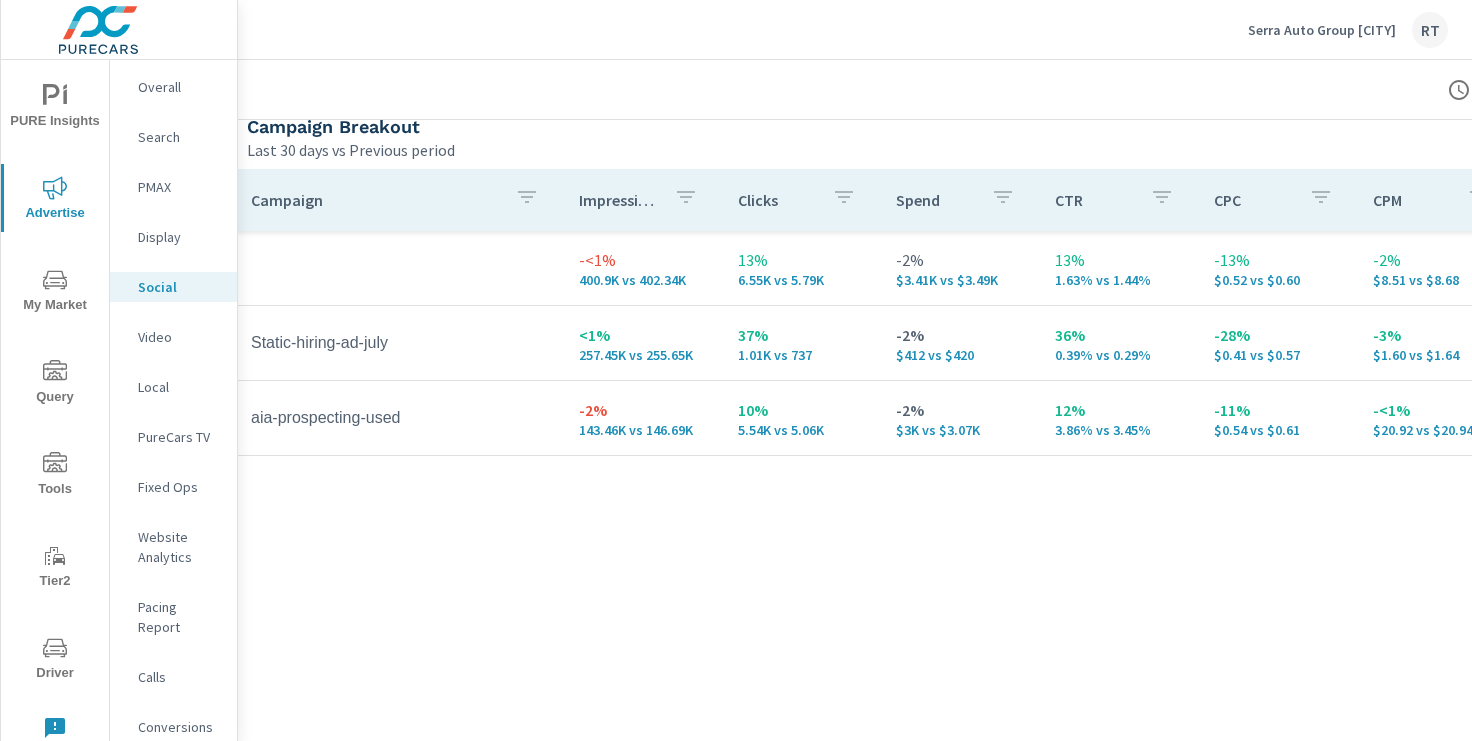 scroll, scrollTop: 880, scrollLeft: 23, axis: both 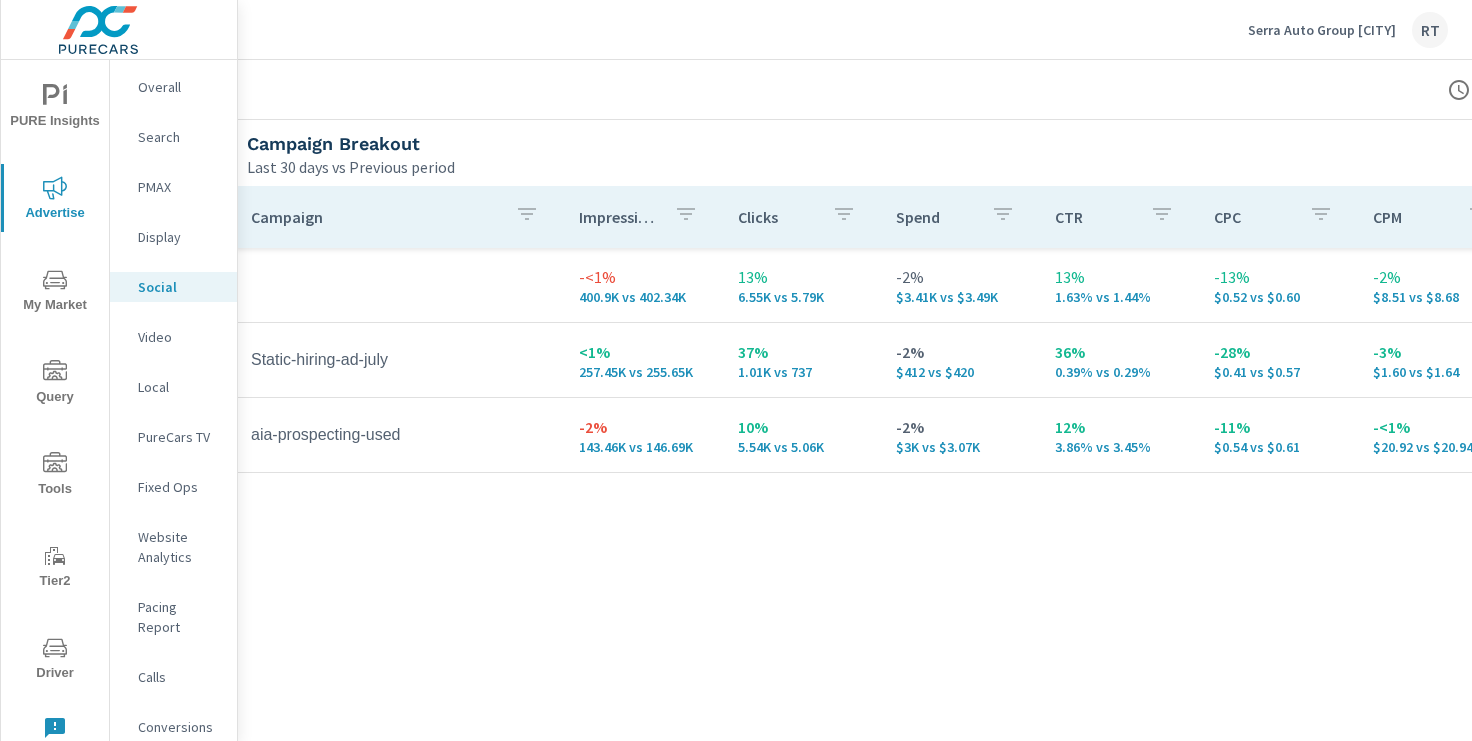 click on "Overall" at bounding box center [179, 87] 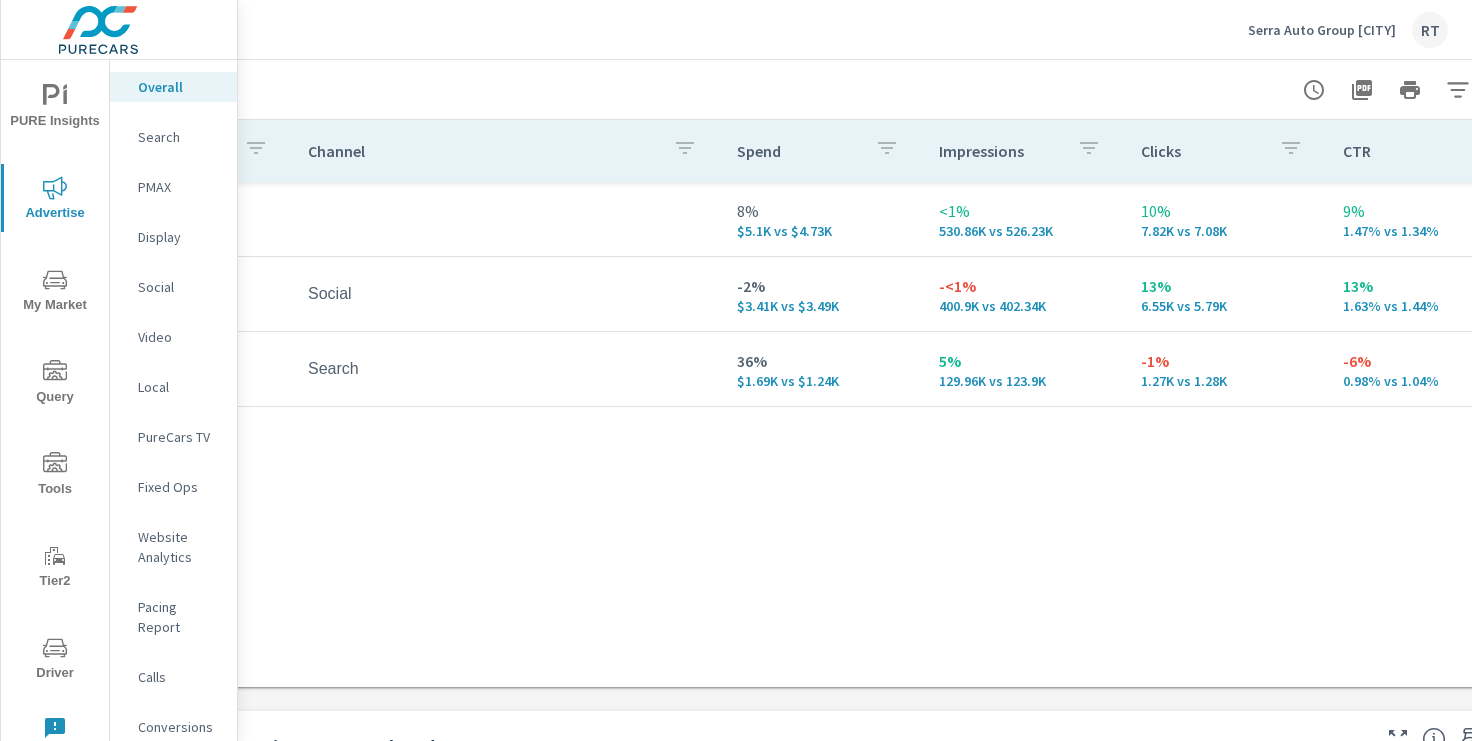 scroll, scrollTop: 277, scrollLeft: 173, axis: both 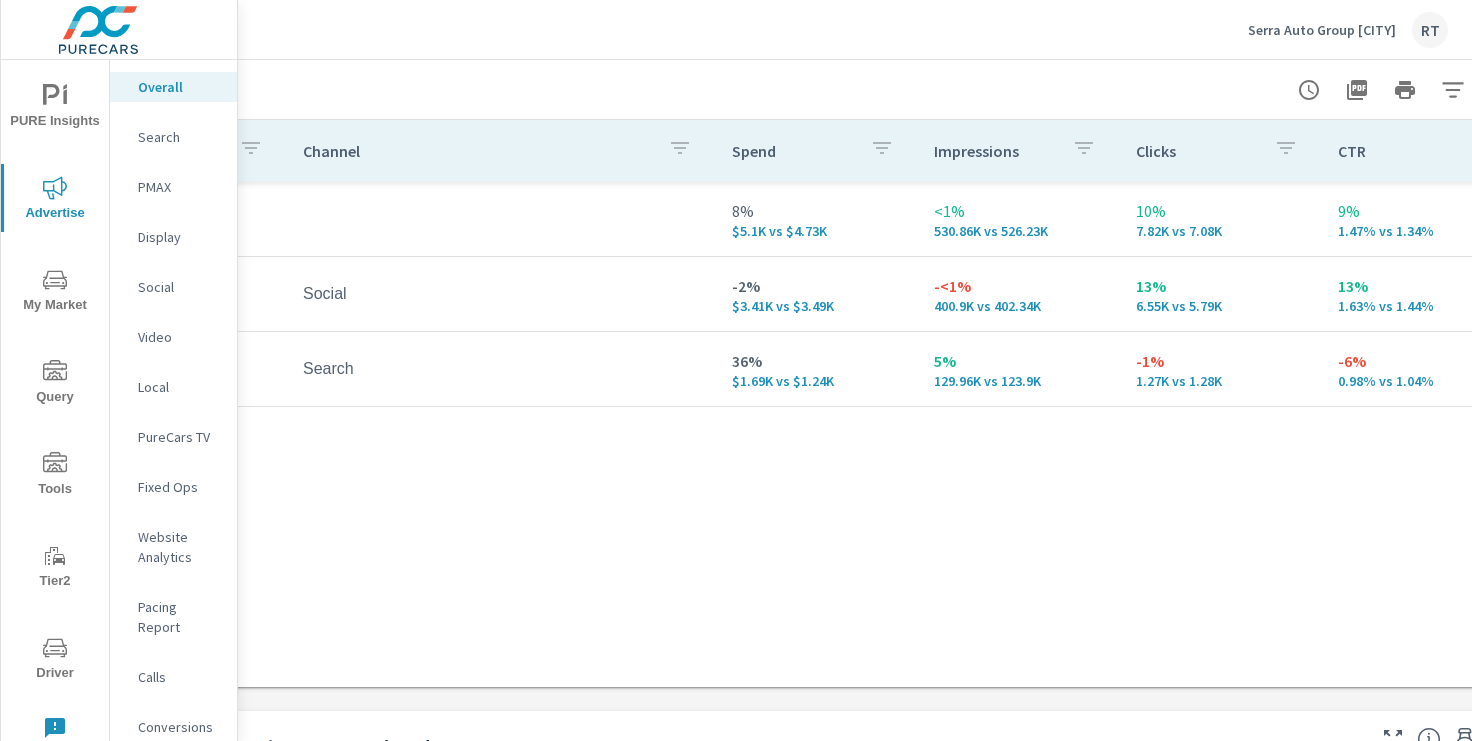 click on "PMAX" at bounding box center (179, 187) 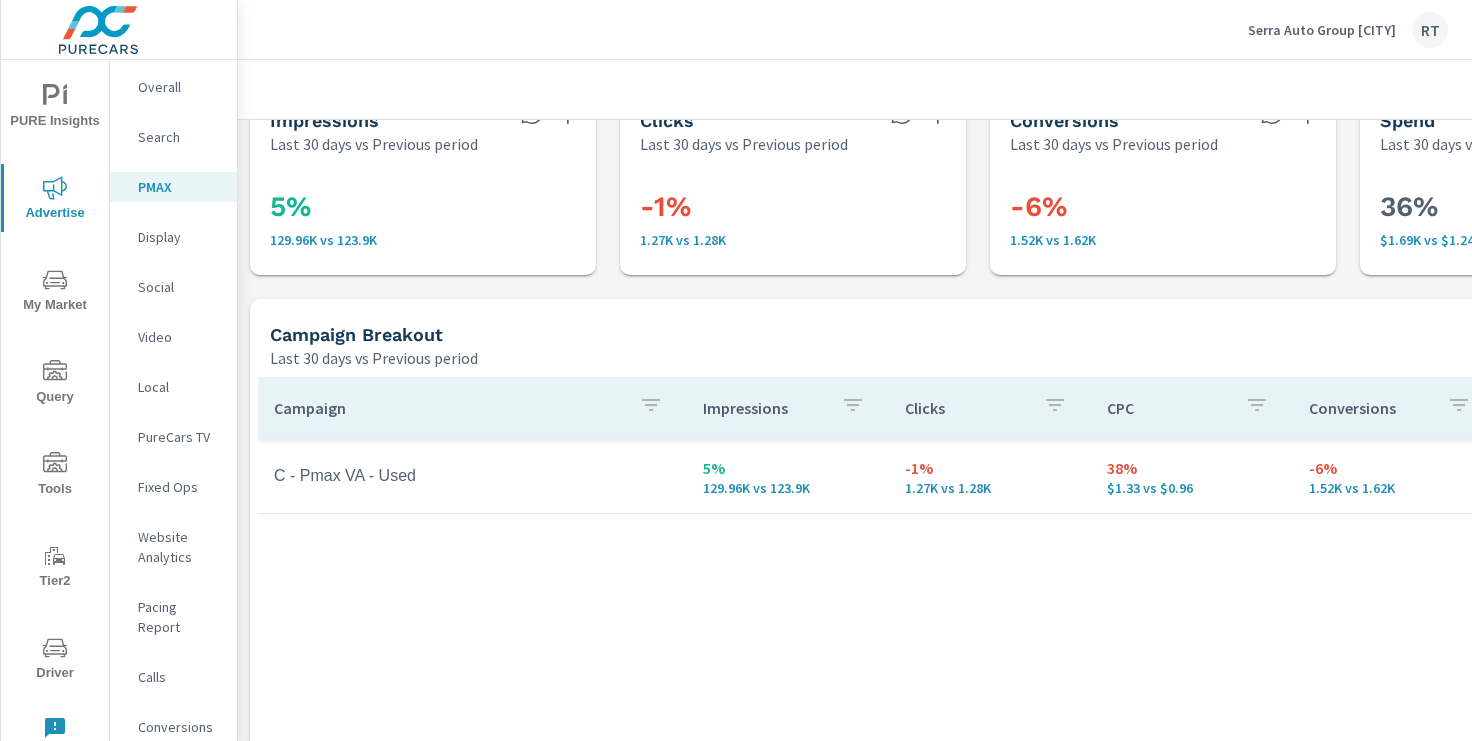 scroll, scrollTop: 90, scrollLeft: 0, axis: vertical 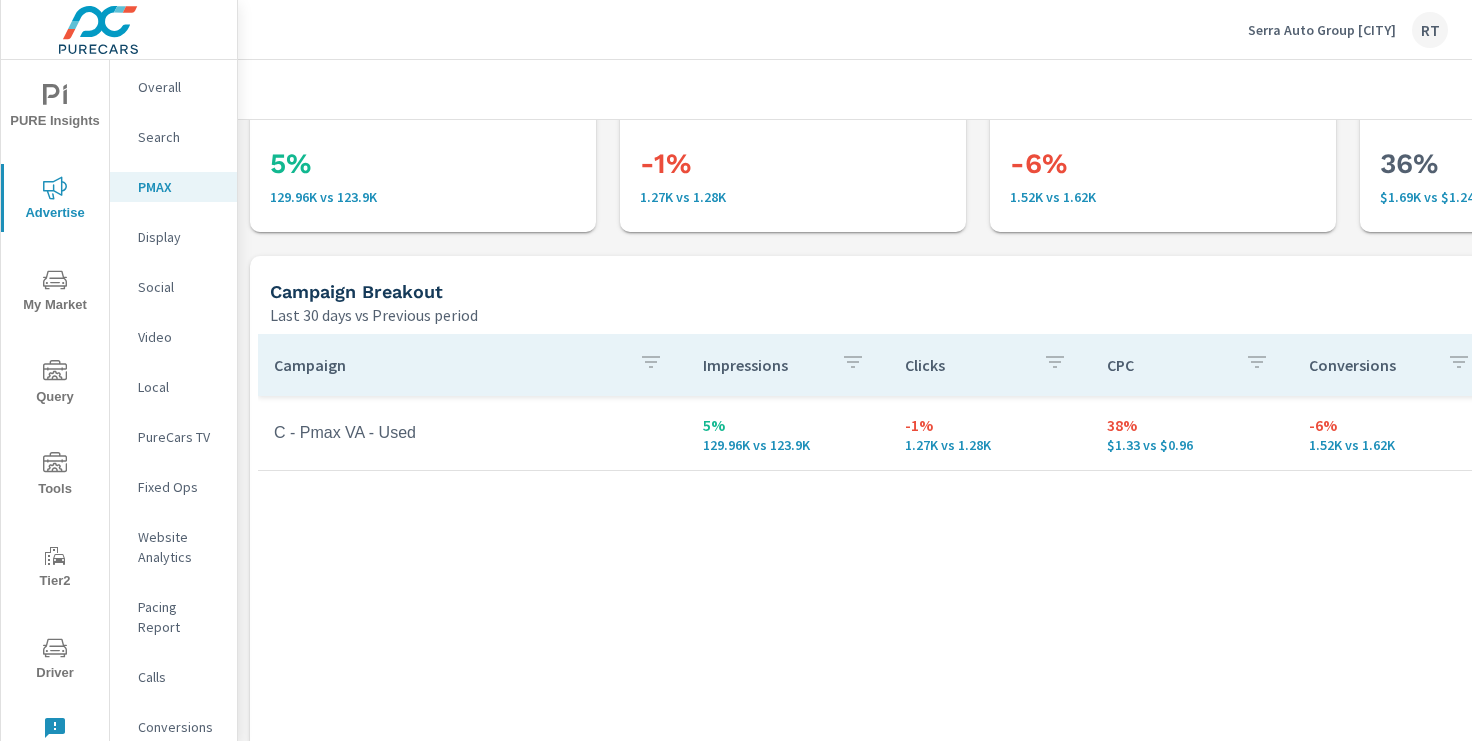 click on "Conversions" at bounding box center [179, 727] 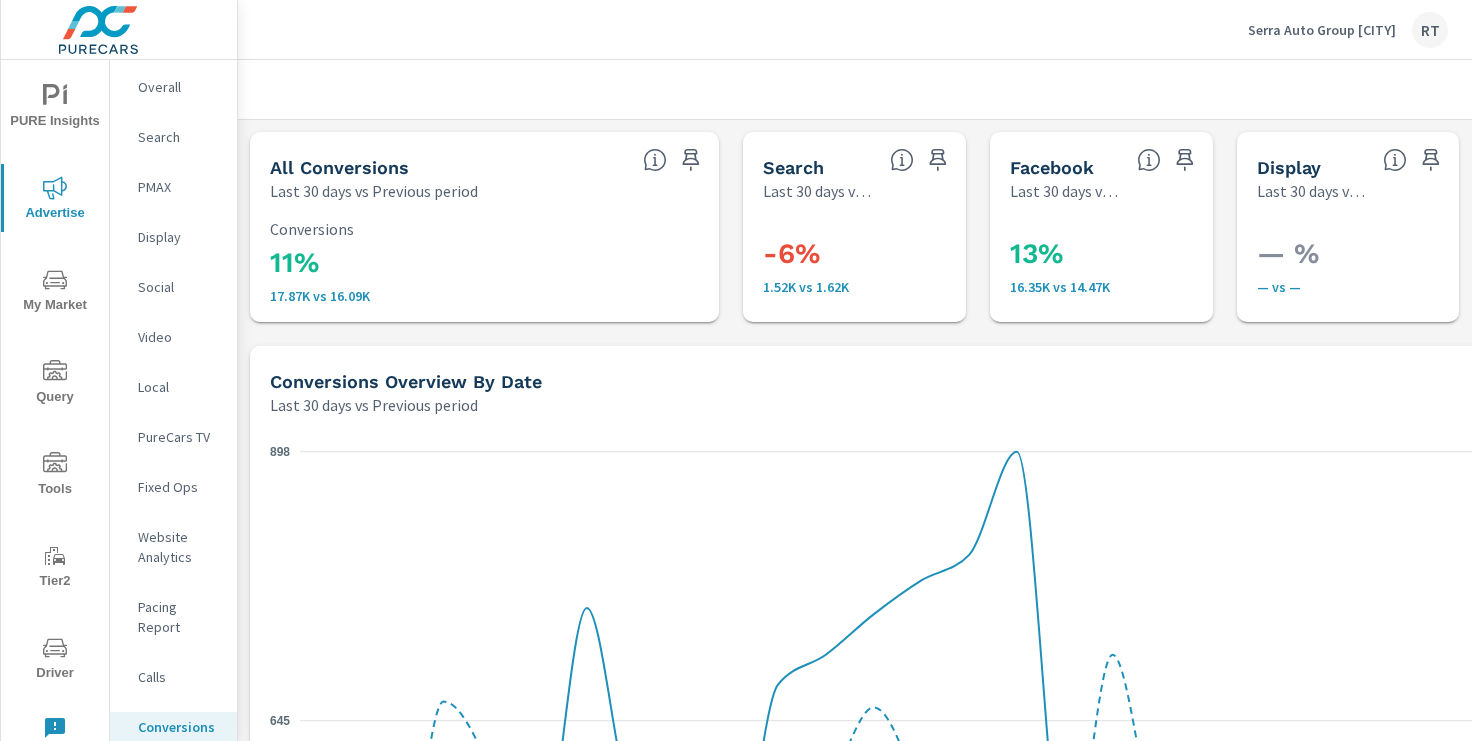 scroll, scrollTop: 75, scrollLeft: 0, axis: vertical 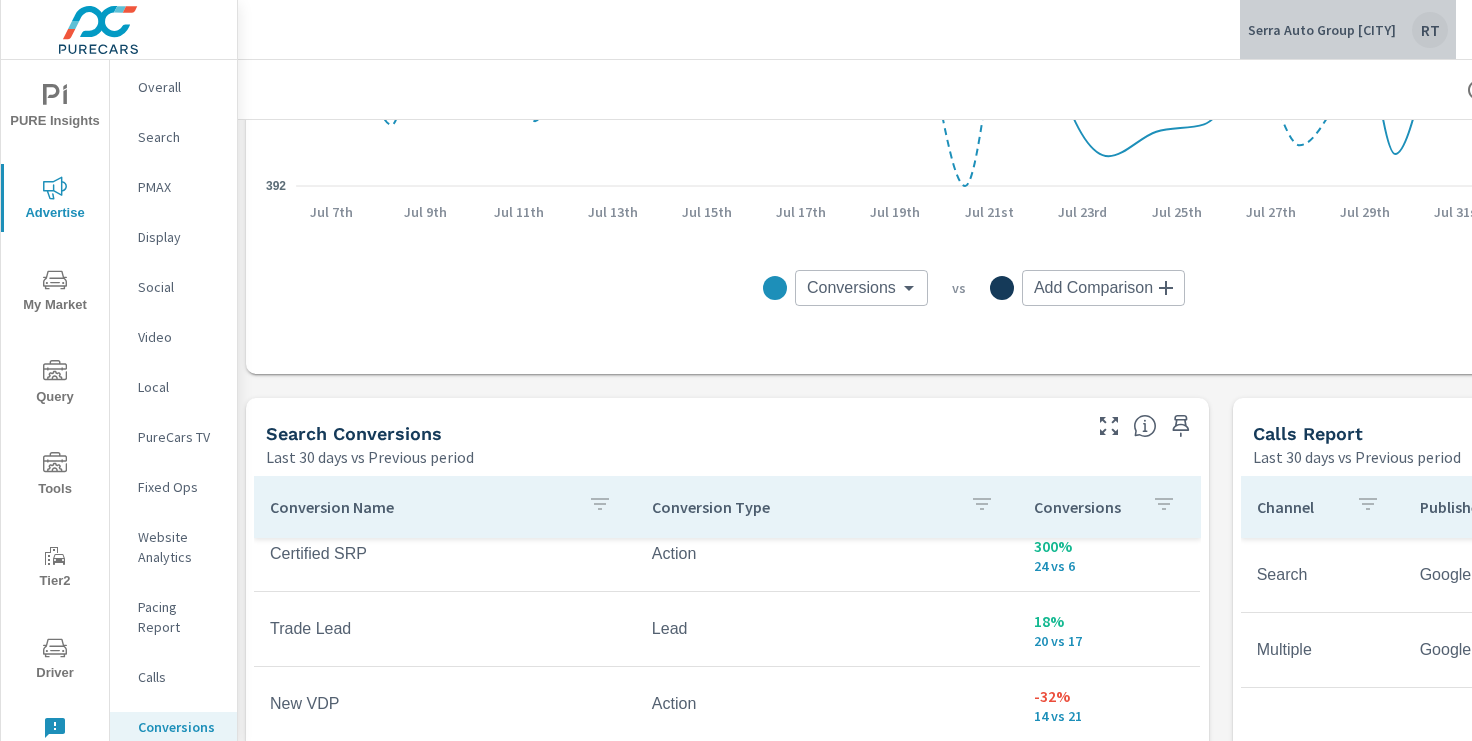 click on "Serra Auto Group Champaign" at bounding box center [1322, 30] 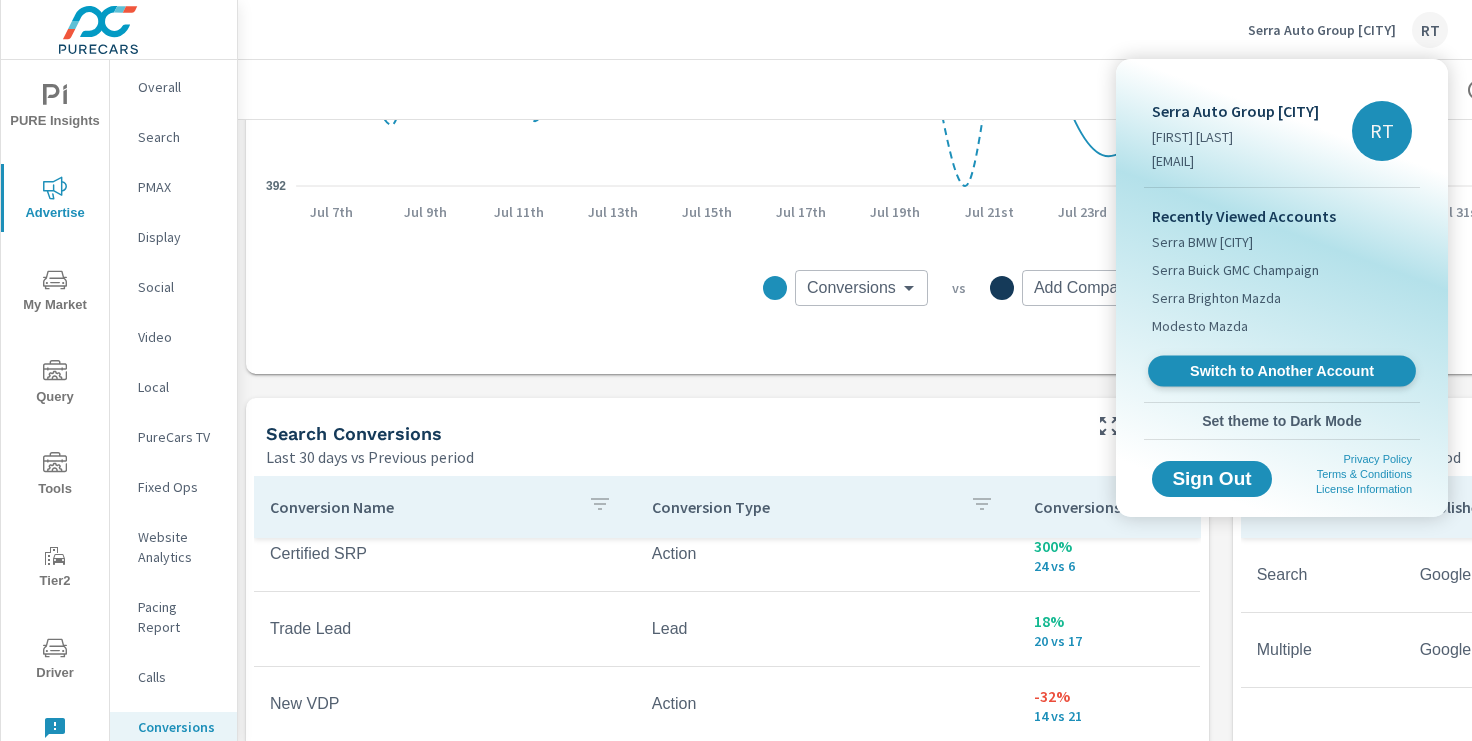 click on "Switch to Another Account" at bounding box center (1281, 371) 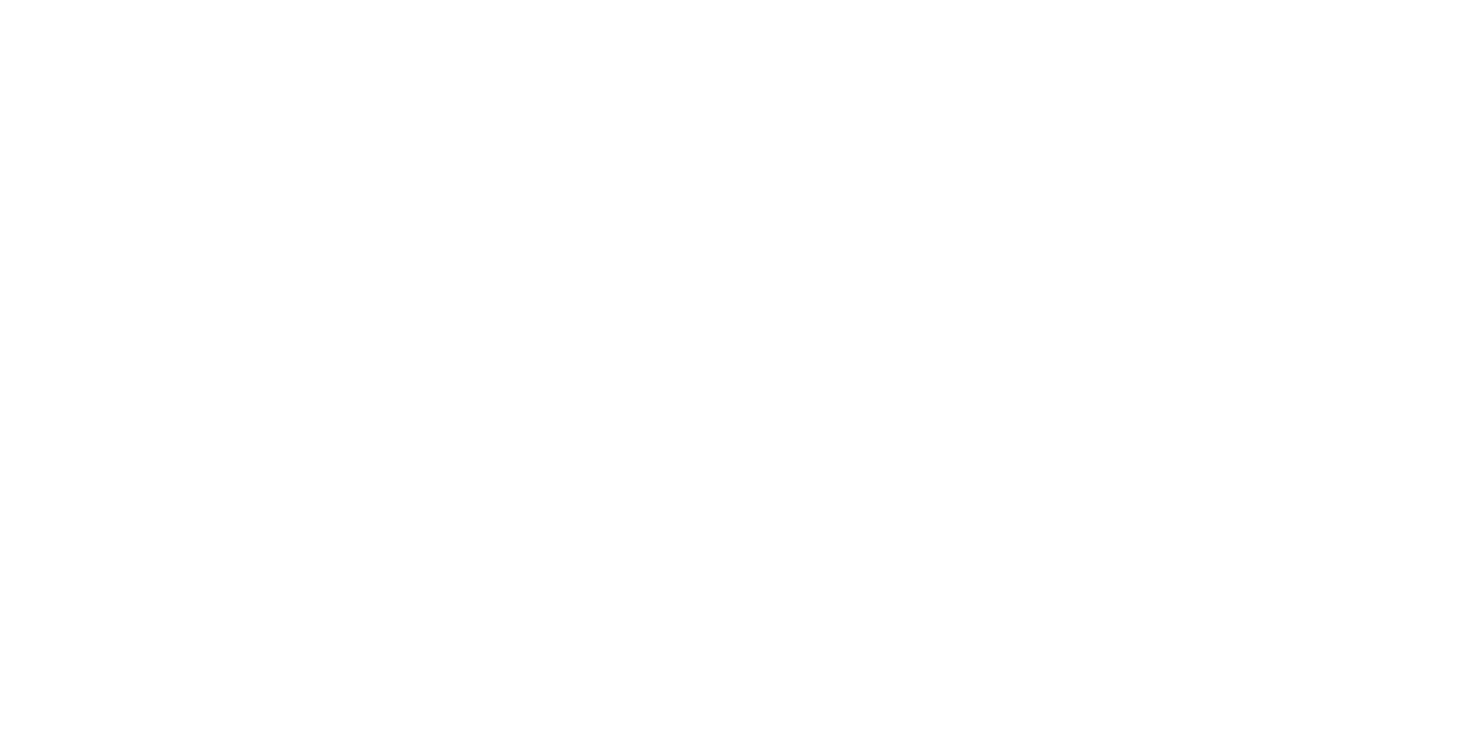 scroll, scrollTop: 0, scrollLeft: 0, axis: both 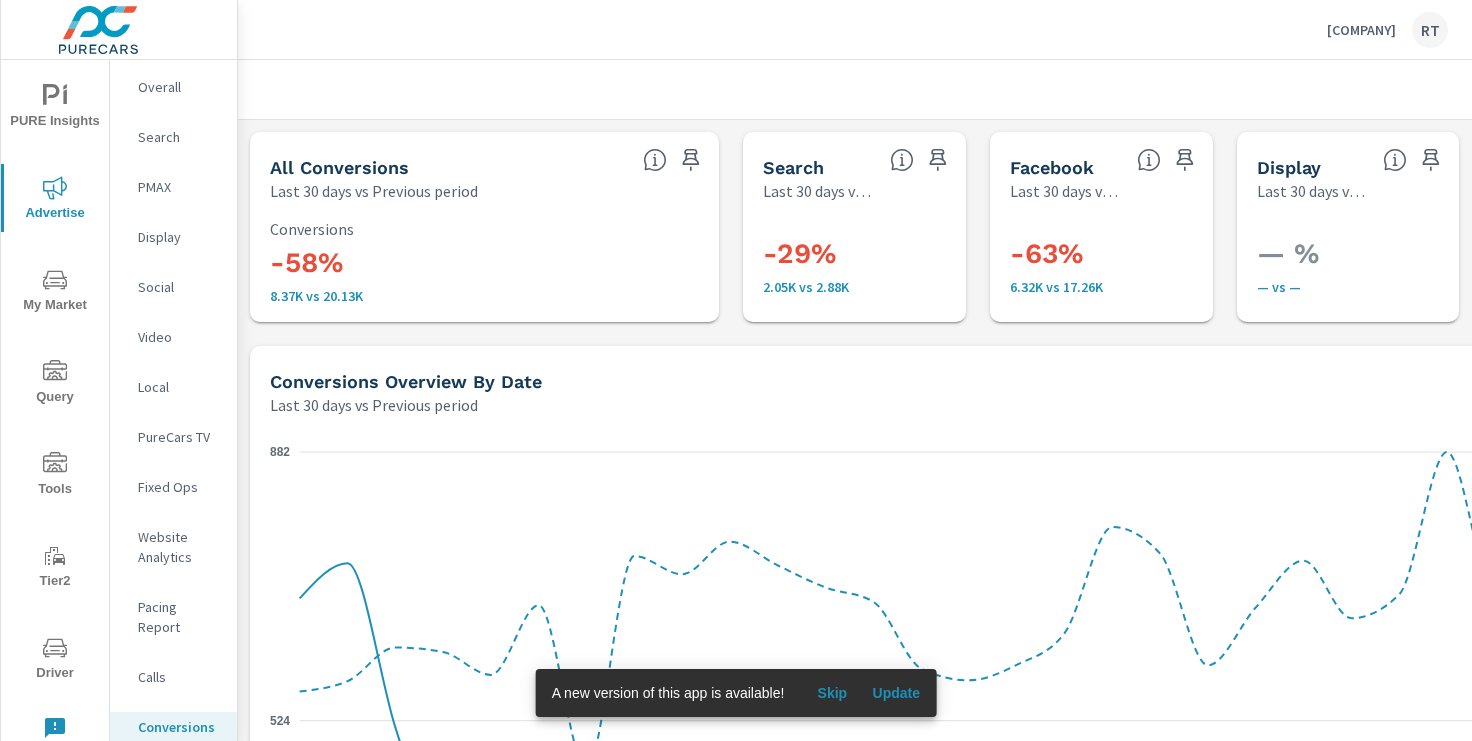 click on "Skip" at bounding box center (832, 693) 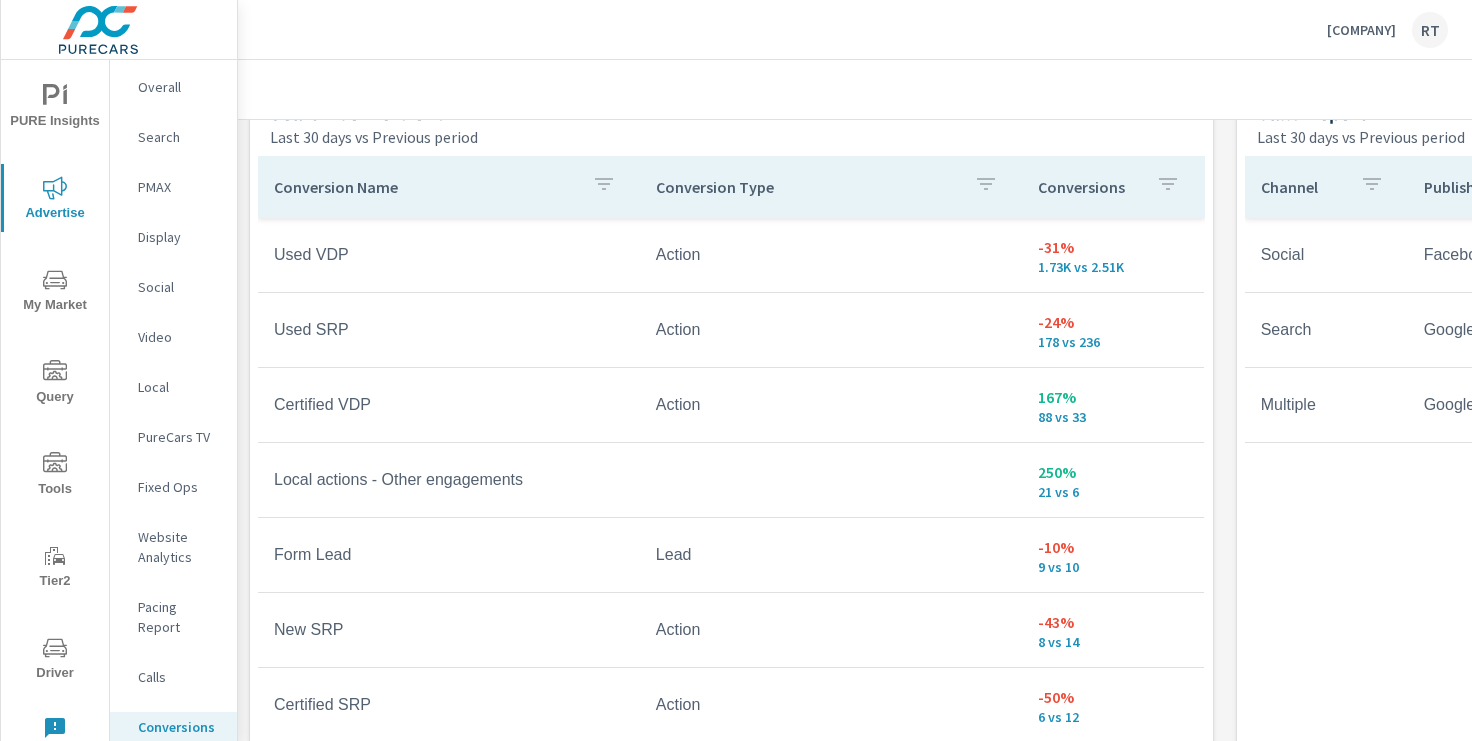scroll, scrollTop: 1128, scrollLeft: 0, axis: vertical 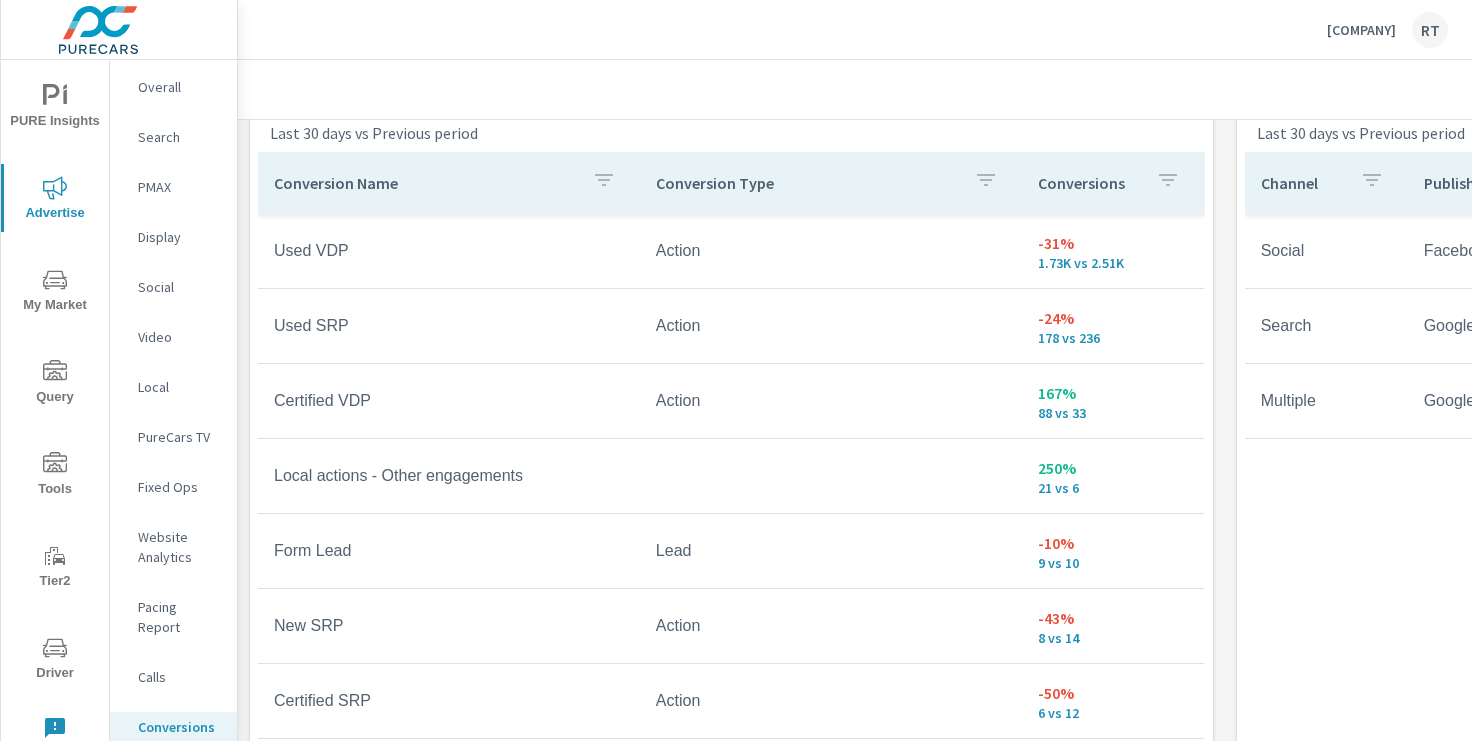 click on "Conversions" at bounding box center [1113, 183] 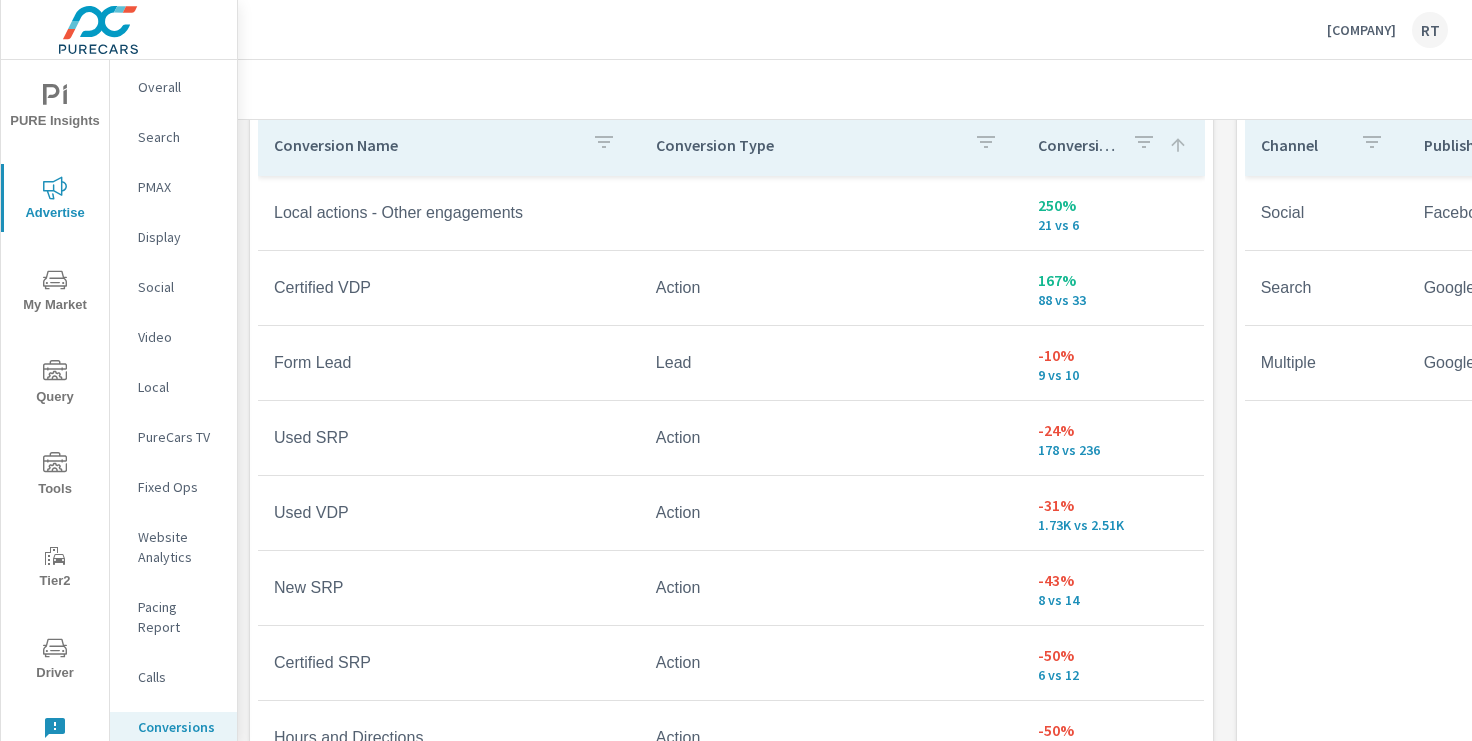 scroll, scrollTop: 1163, scrollLeft: 0, axis: vertical 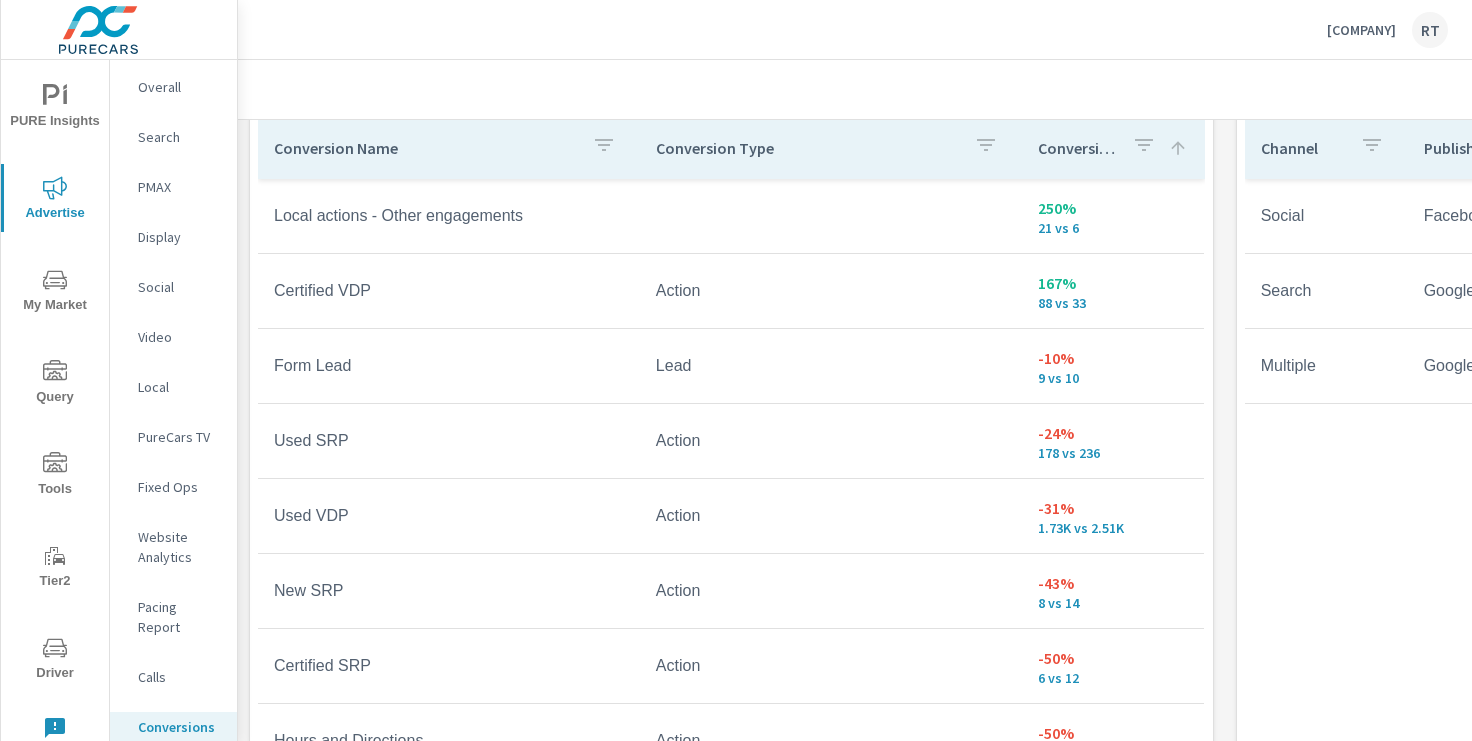 click on "Overall" at bounding box center [179, 87] 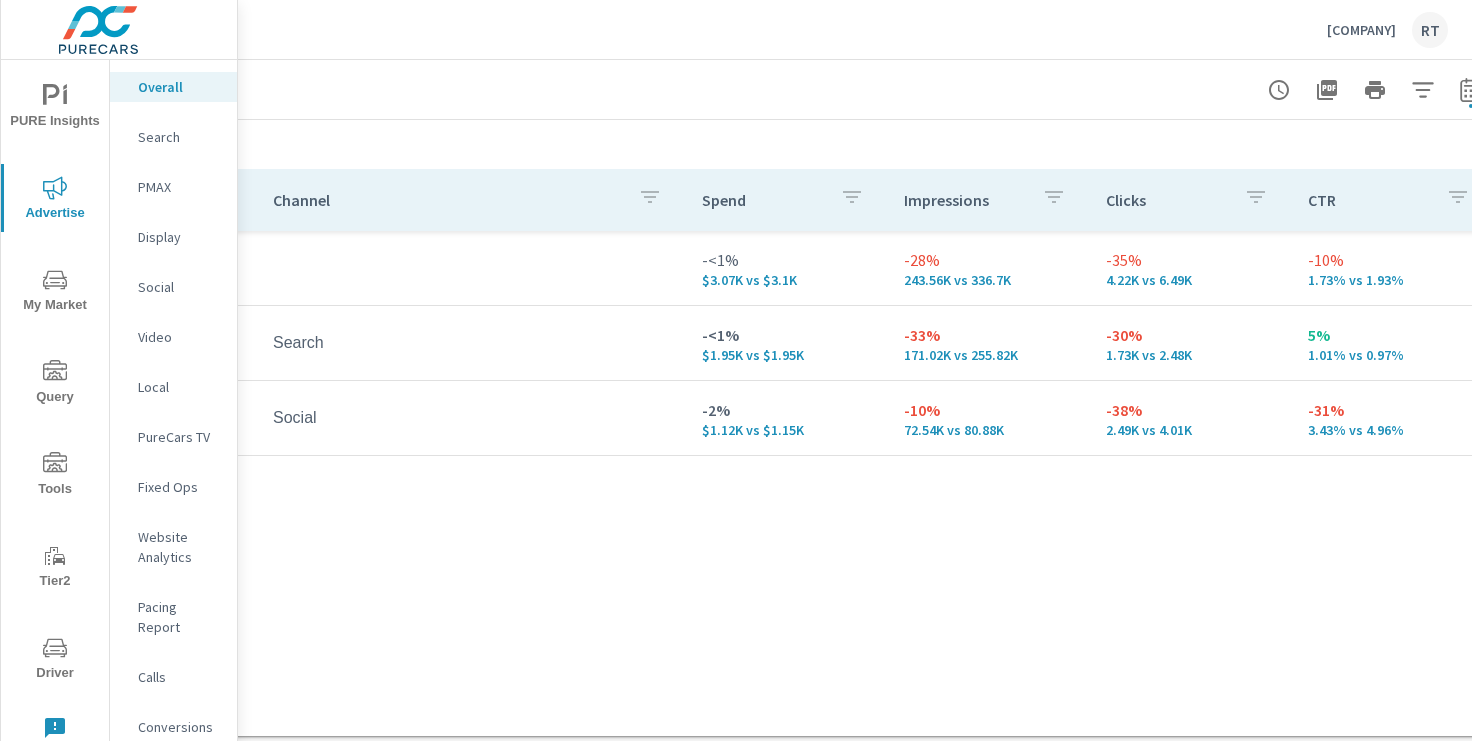 scroll, scrollTop: 228, scrollLeft: 207, axis: both 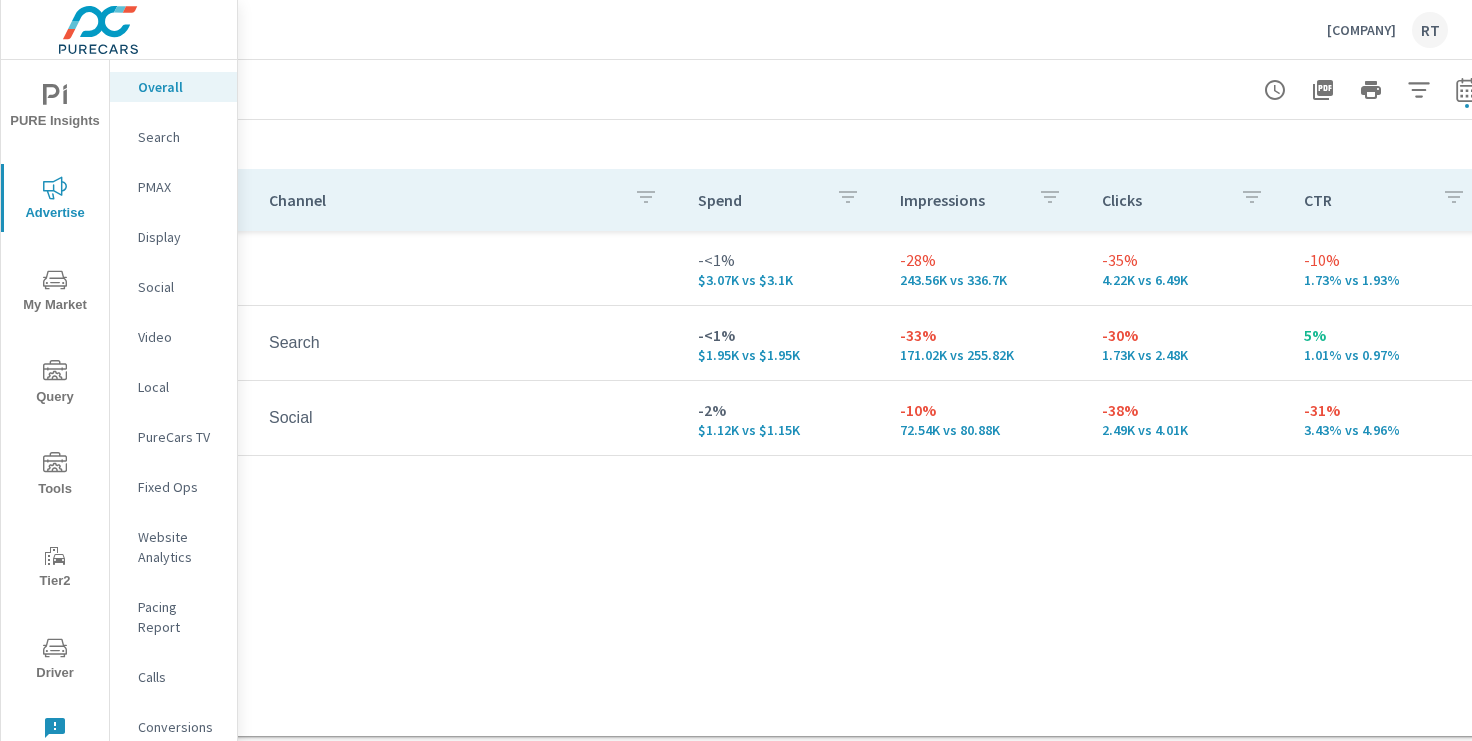 click on "Social" at bounding box center [179, 287] 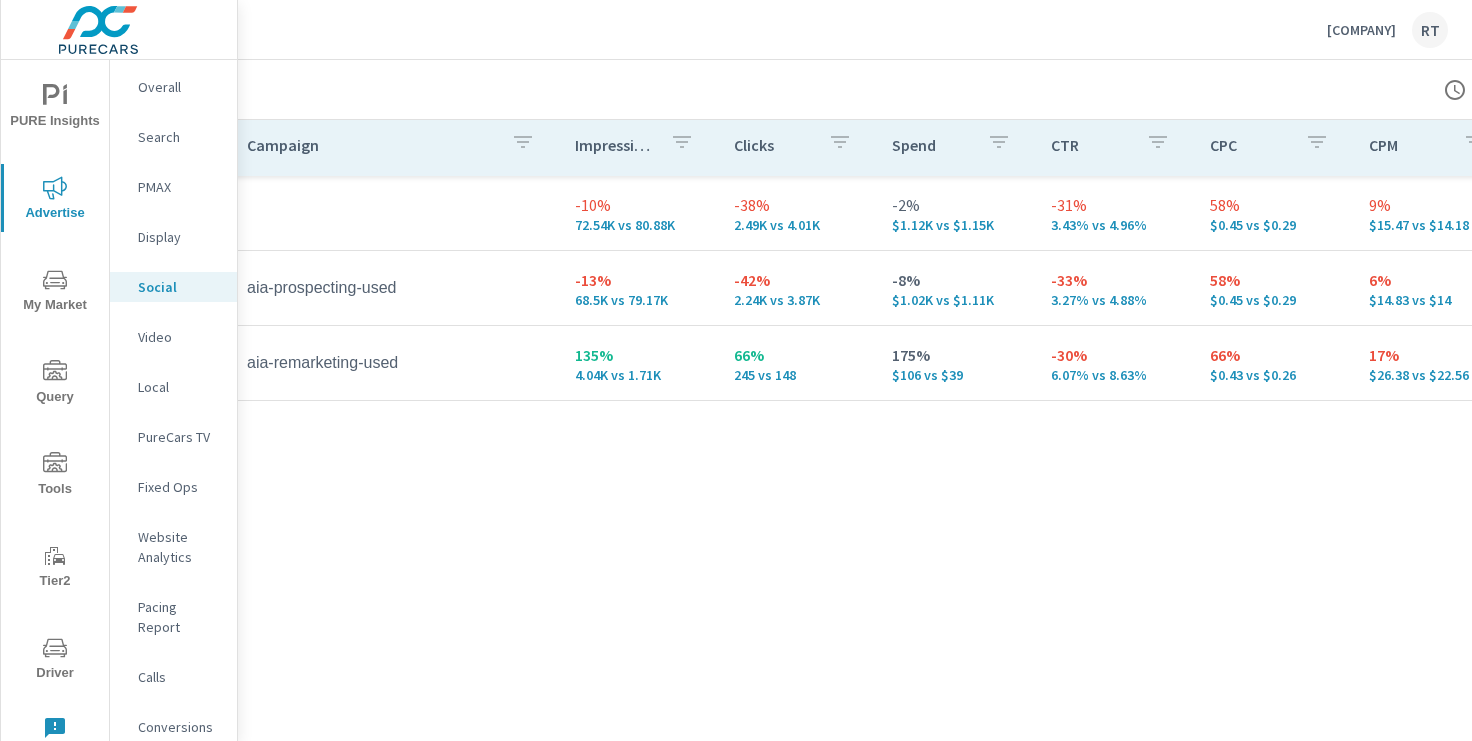 scroll, scrollTop: 949, scrollLeft: 27, axis: both 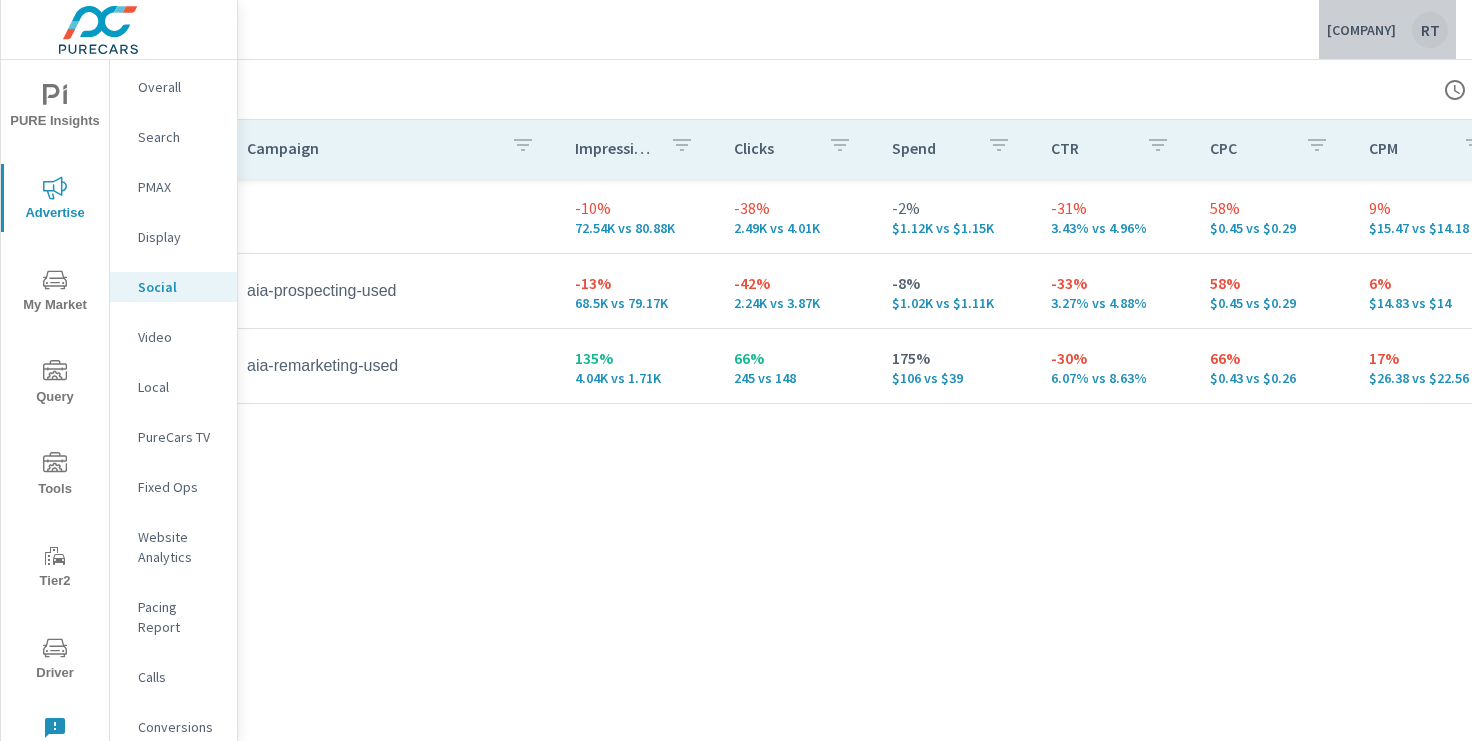 click on "Serra Saginaw Auto Group" at bounding box center (1361, 30) 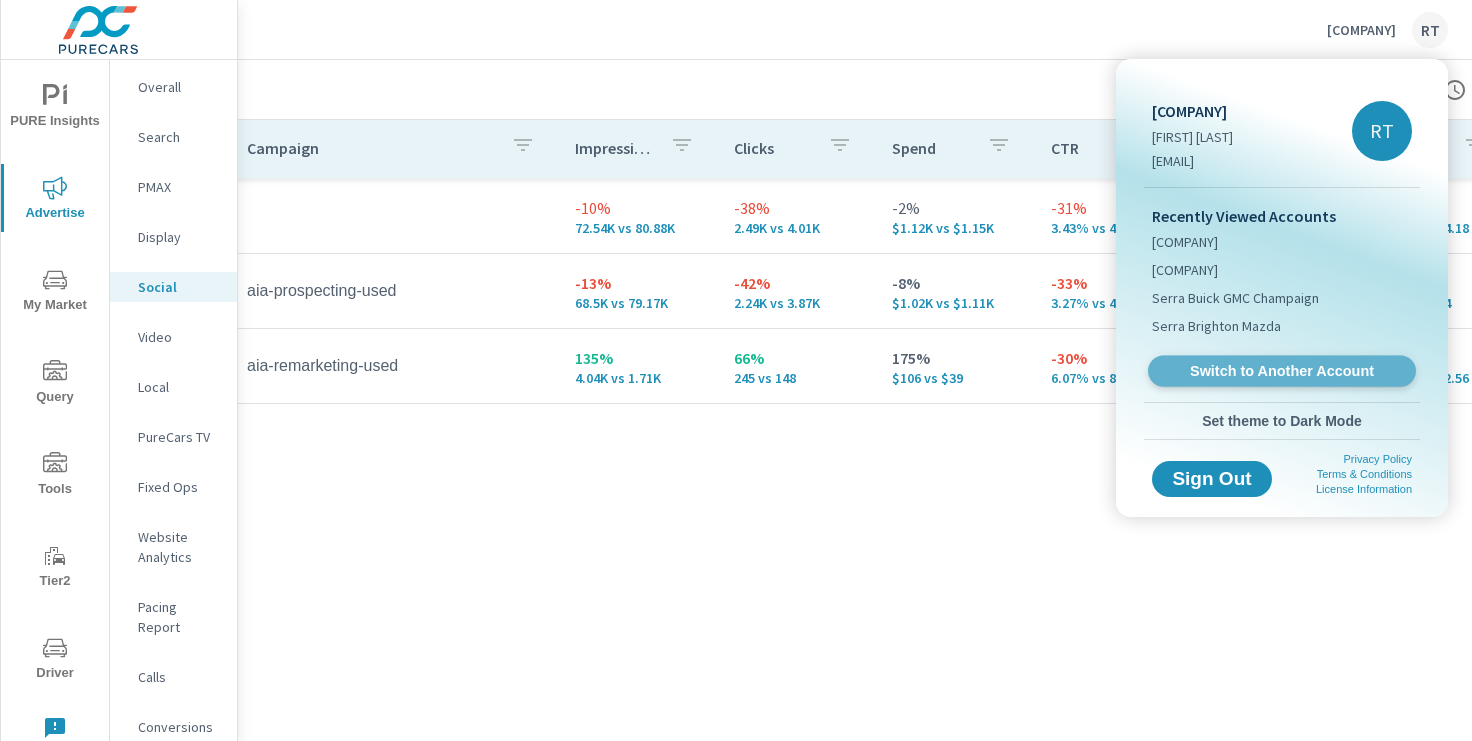 click on "Switch to Another Account" at bounding box center (1281, 371) 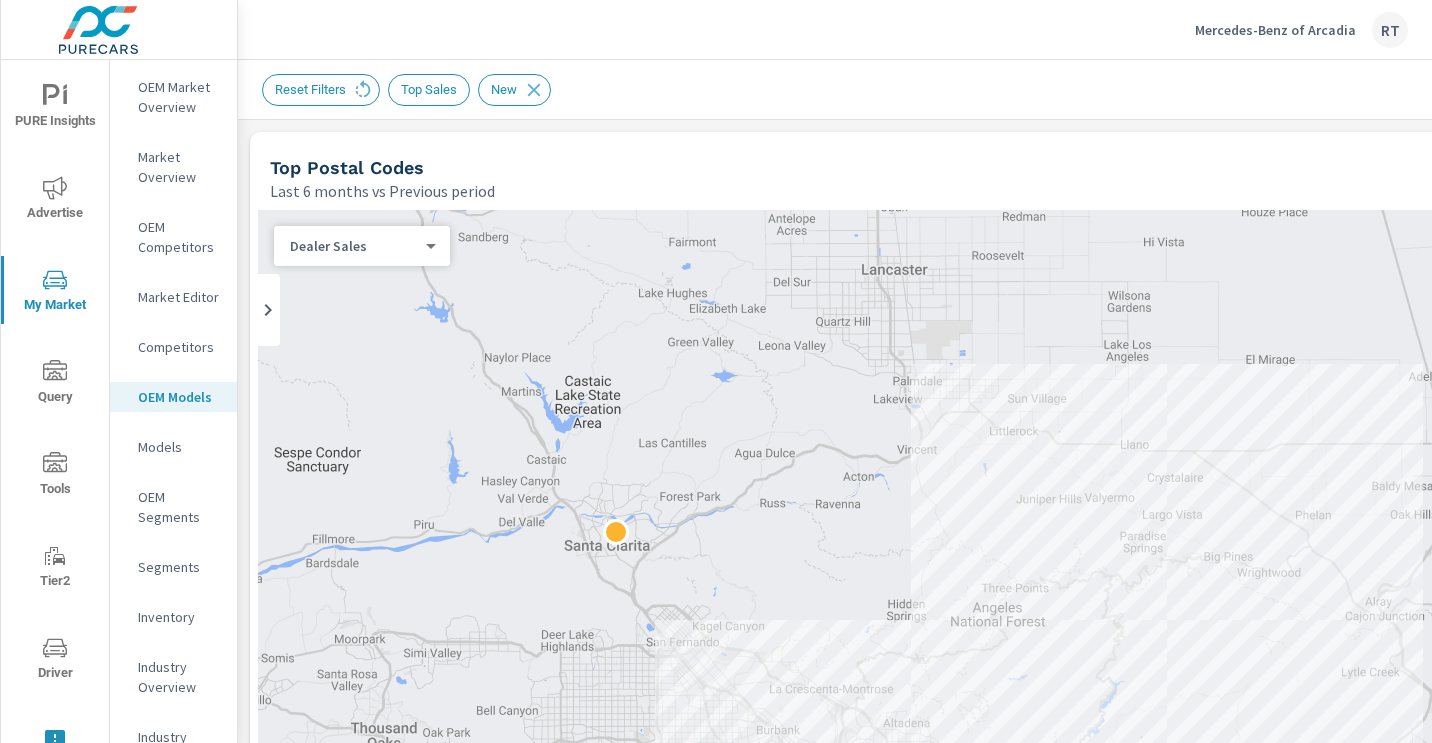 scroll, scrollTop: 0, scrollLeft: 0, axis: both 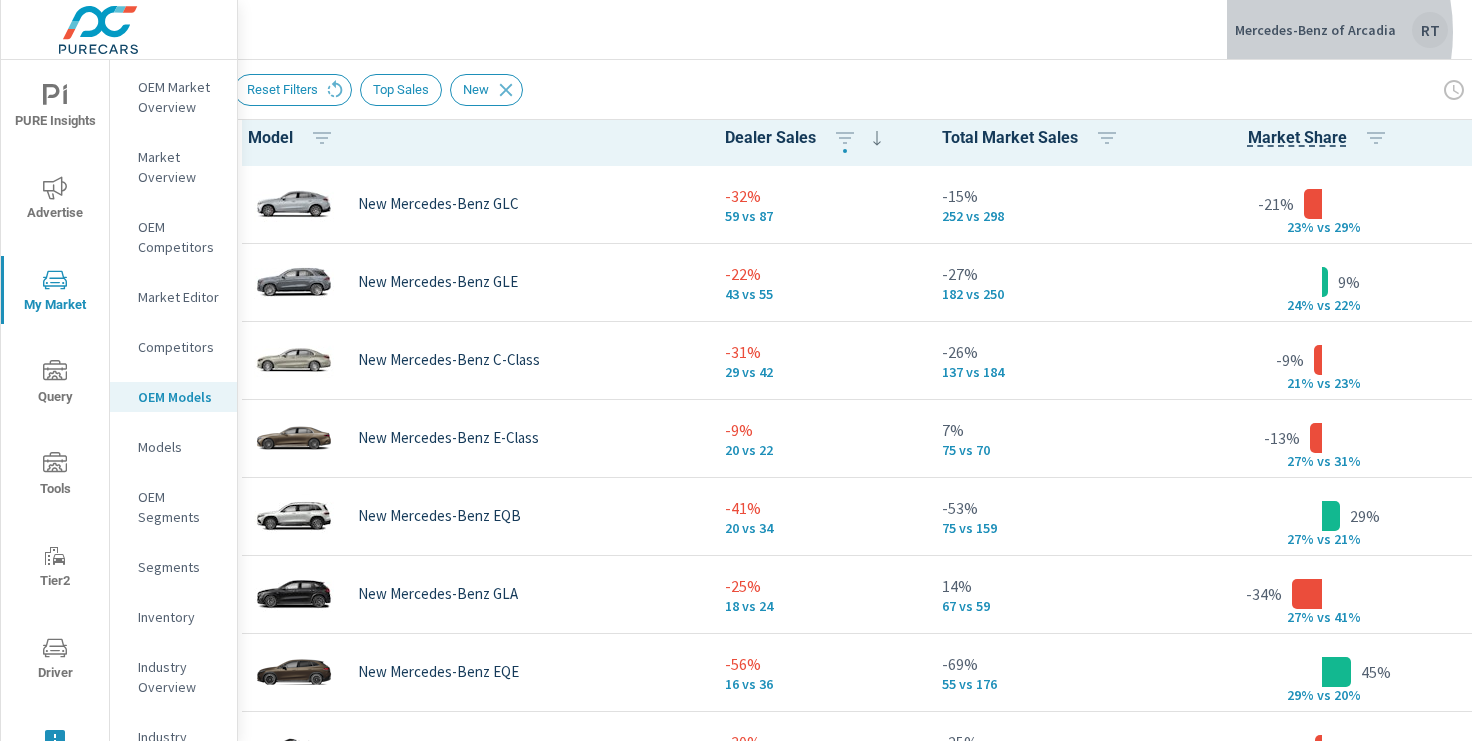 click on "Mercedes-Benz of Arcadia" at bounding box center (1315, 30) 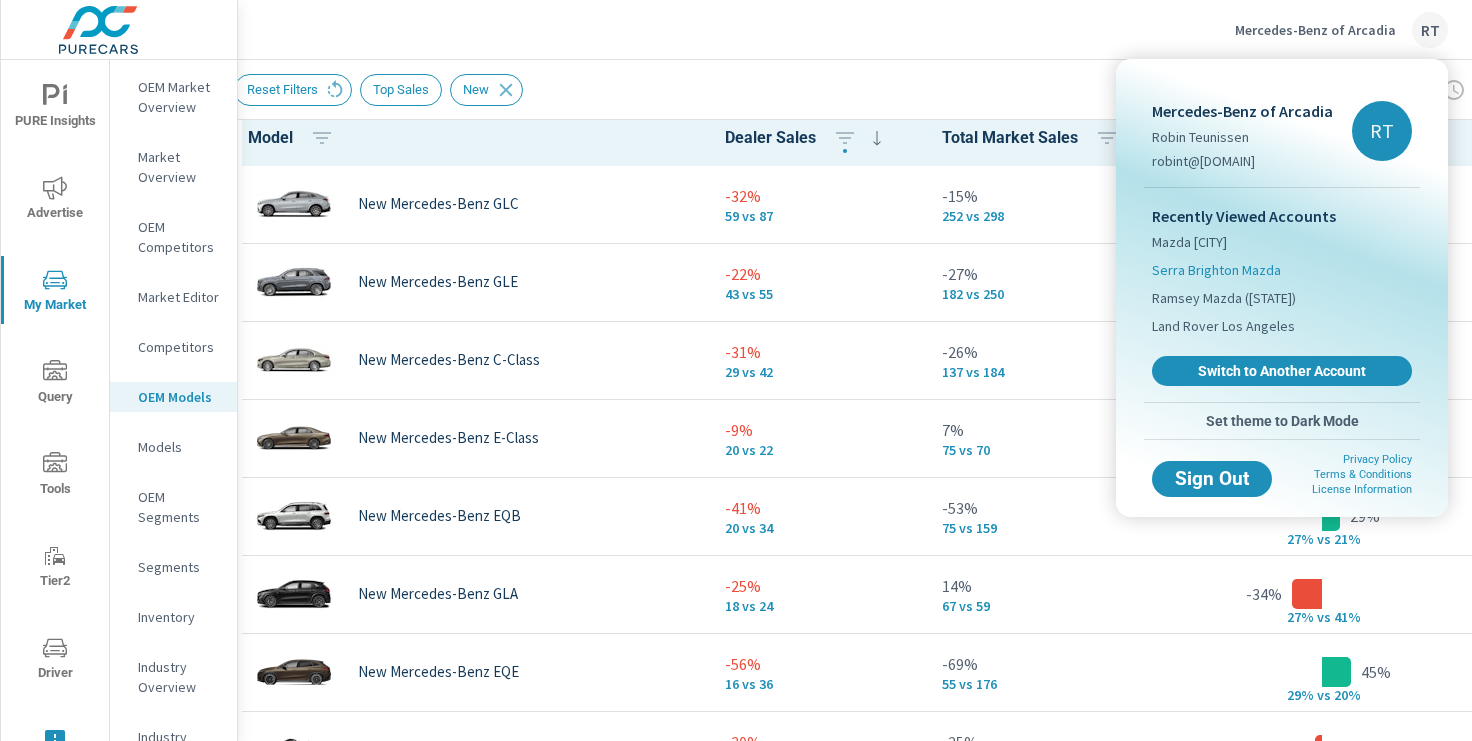 click on "Serra Brighton Mazda" at bounding box center (1216, 270) 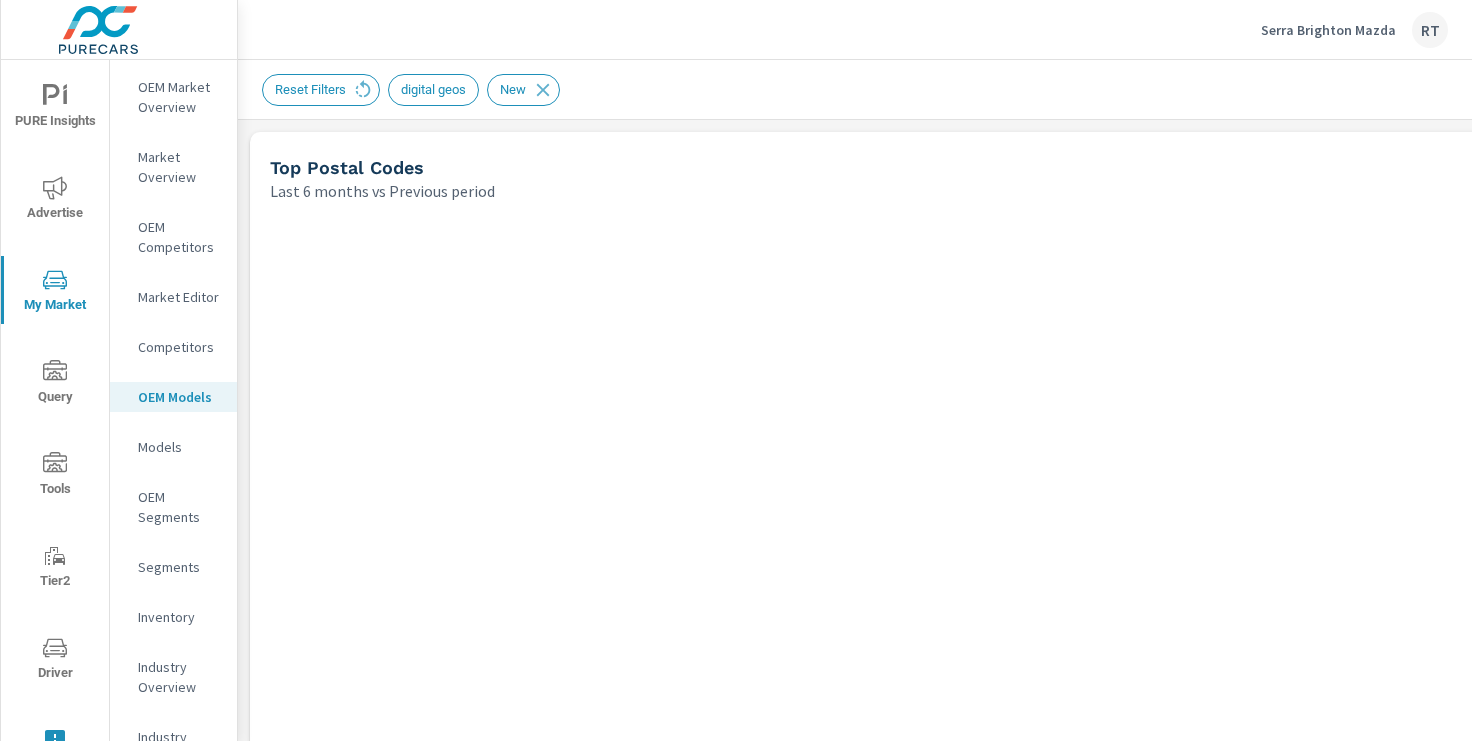 scroll, scrollTop: 1, scrollLeft: 0, axis: vertical 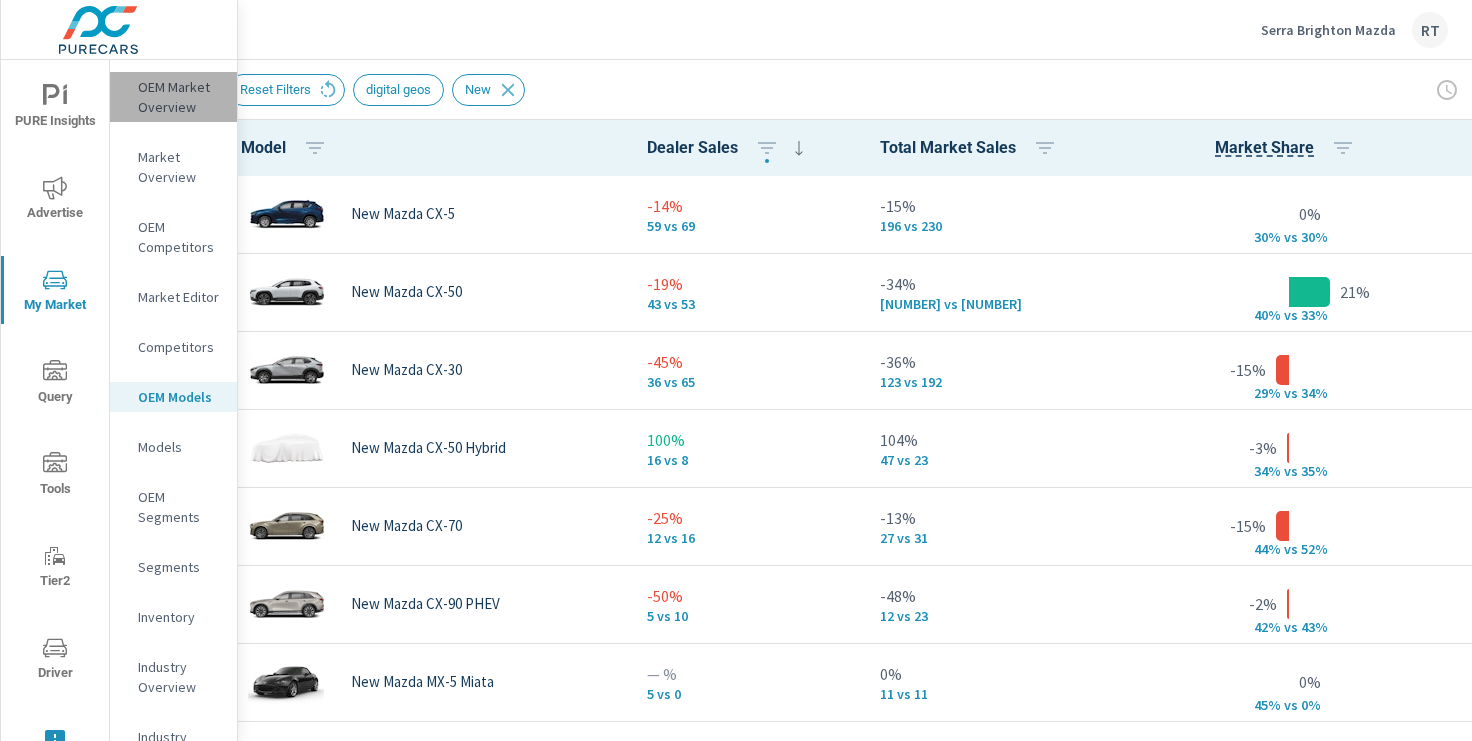 click on "OEM Market Overview" at bounding box center [179, 97] 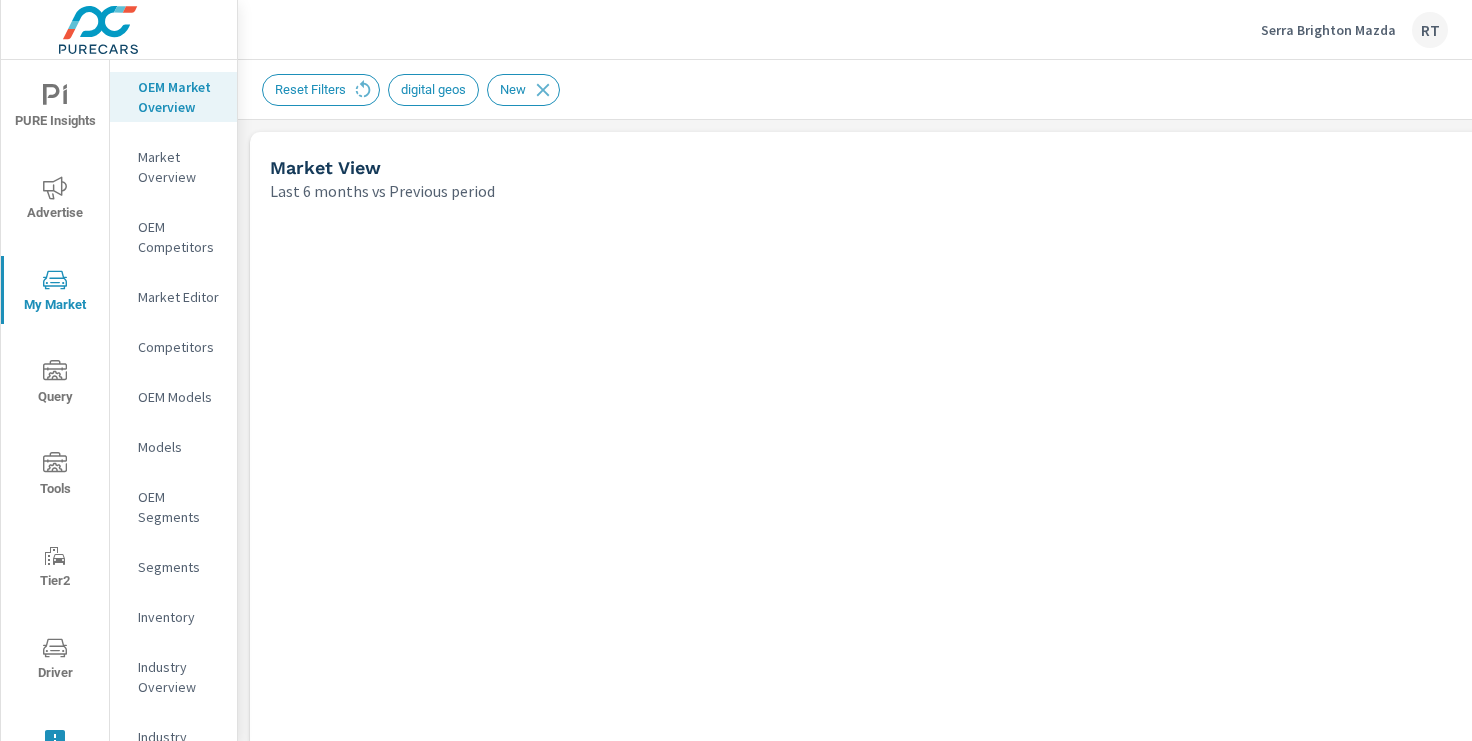scroll, scrollTop: 1327, scrollLeft: 0, axis: vertical 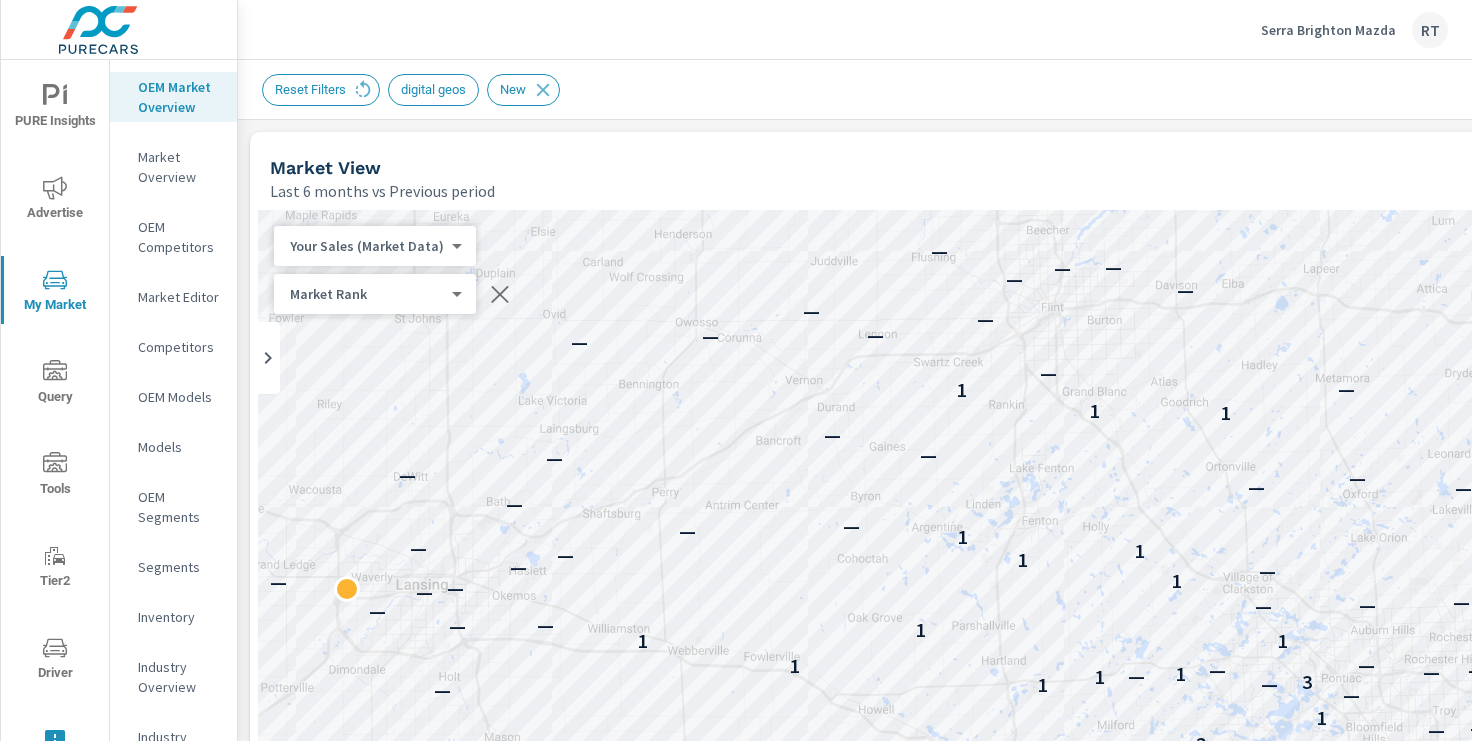 click on "Serra Brighton Mazda" at bounding box center (1328, 30) 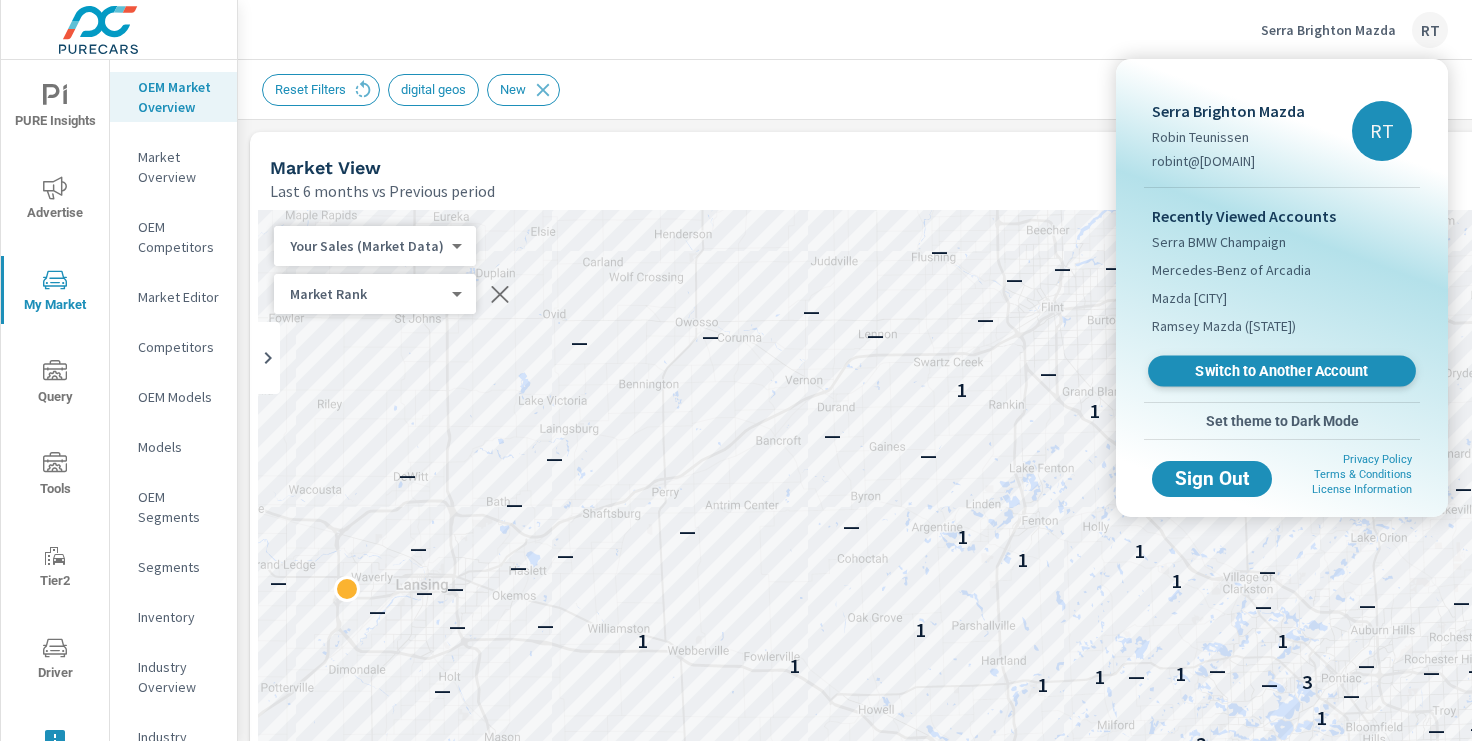 click on "Switch to Another Account" at bounding box center (1281, 371) 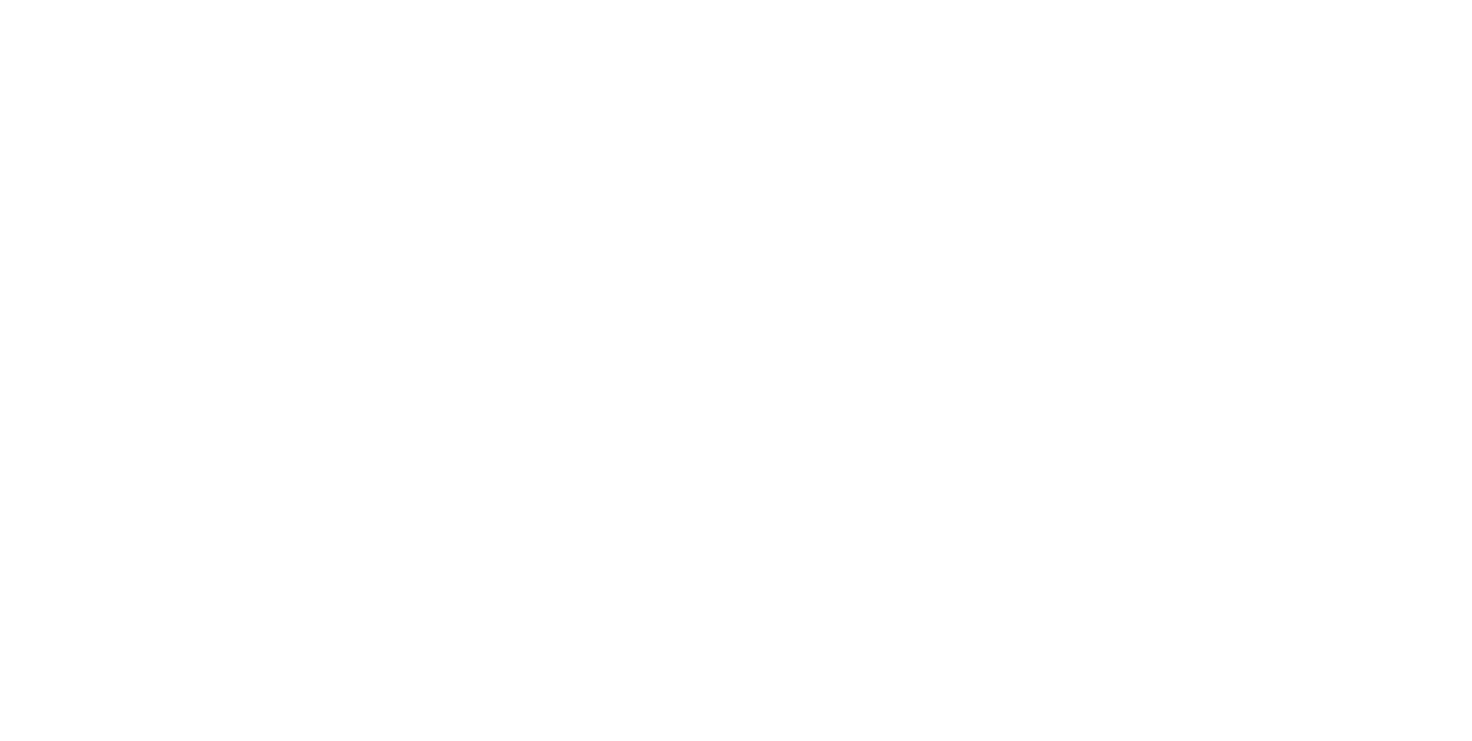 scroll, scrollTop: 0, scrollLeft: 0, axis: both 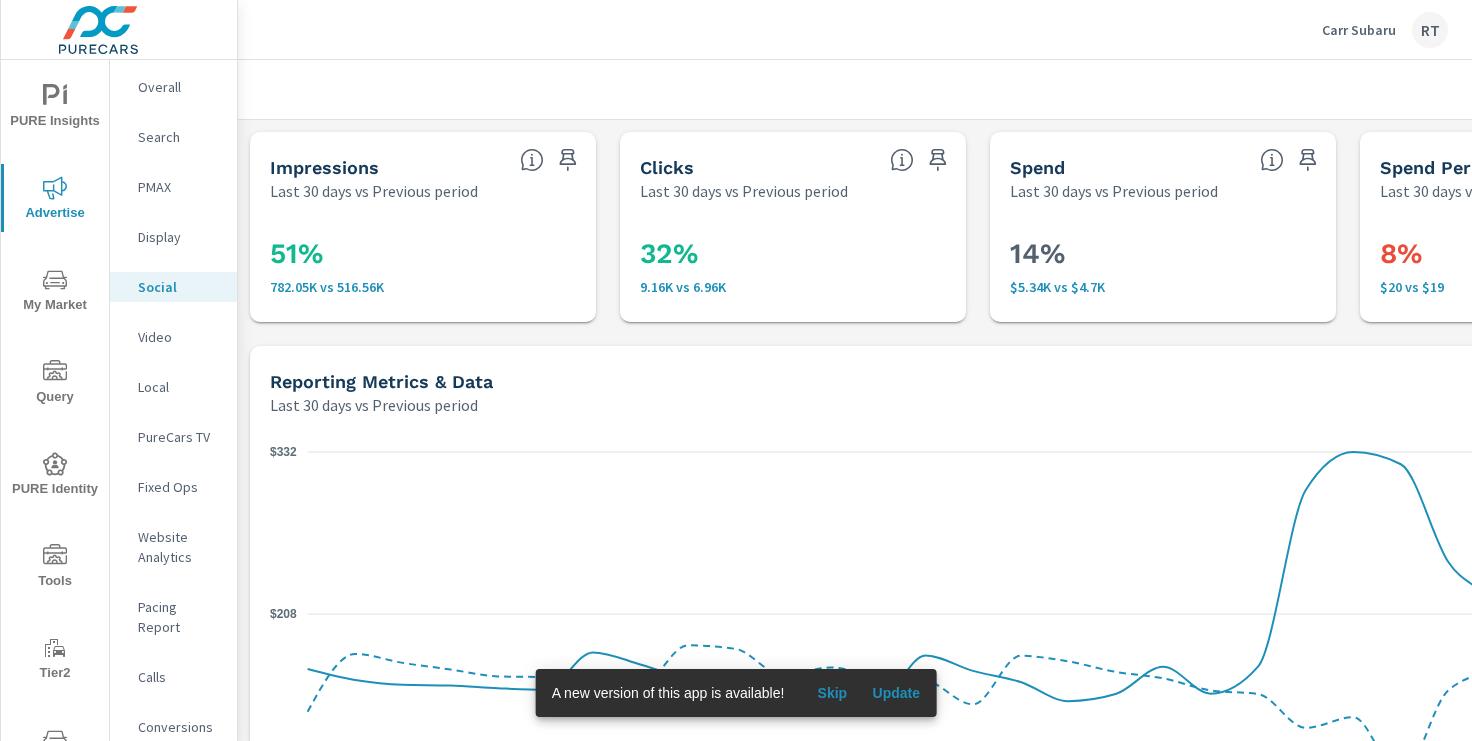 click on "Skip" at bounding box center [832, 693] 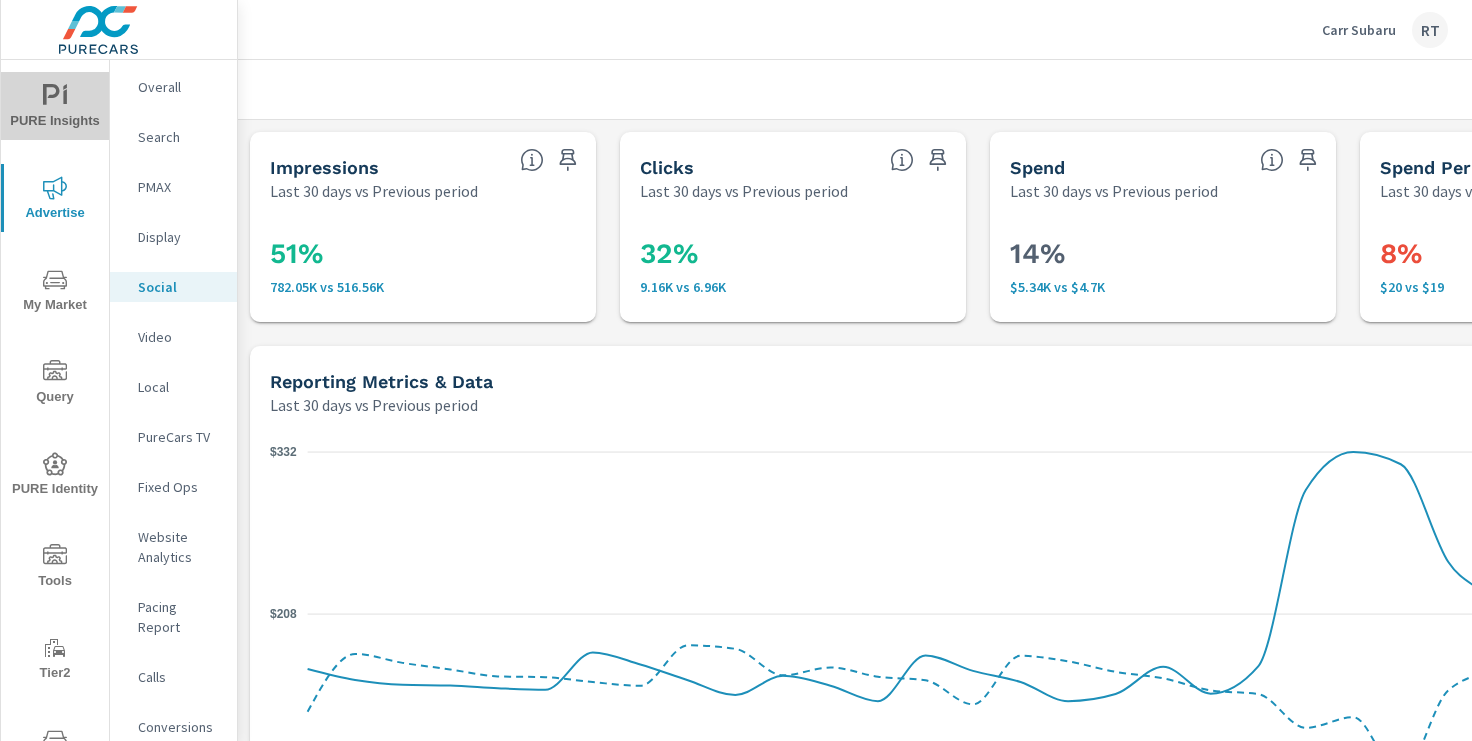 click 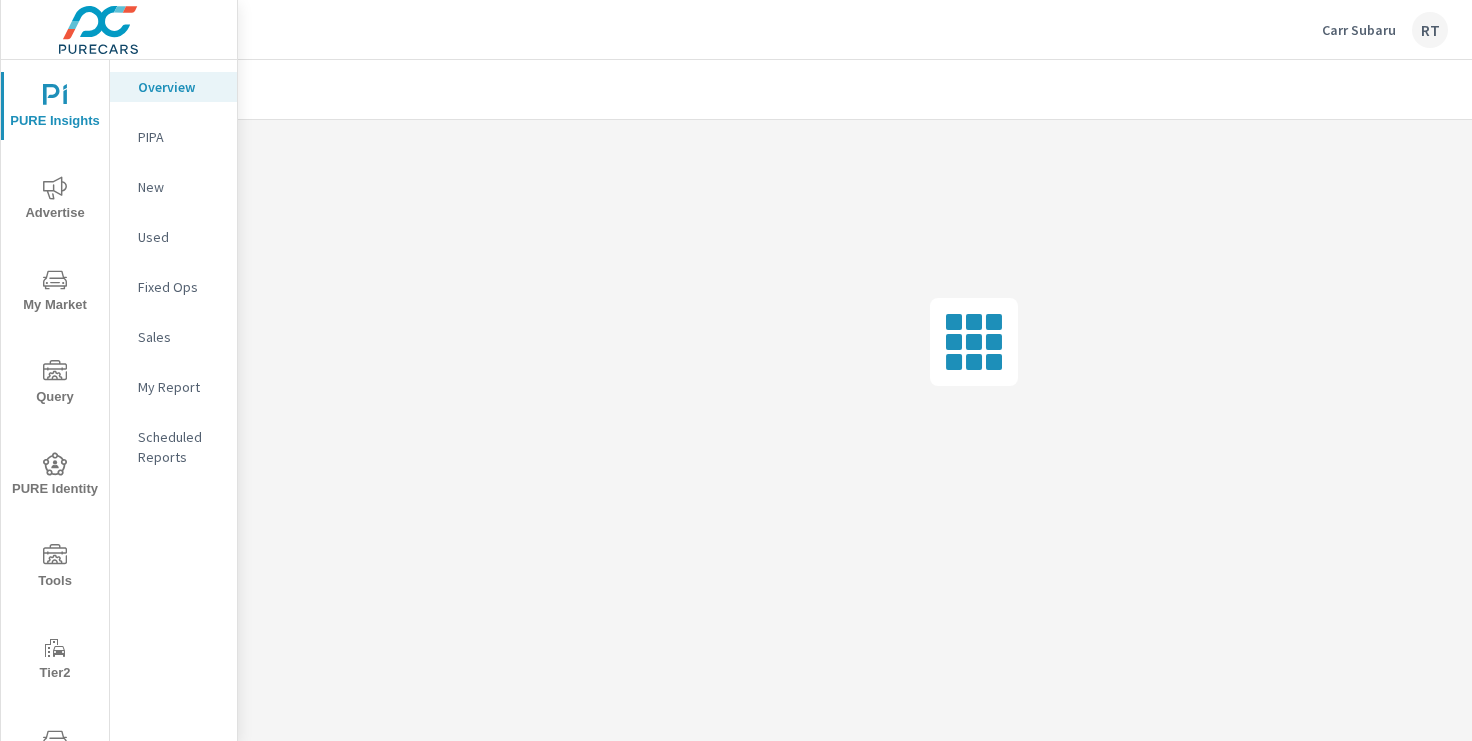 click on "My Report" at bounding box center (179, 387) 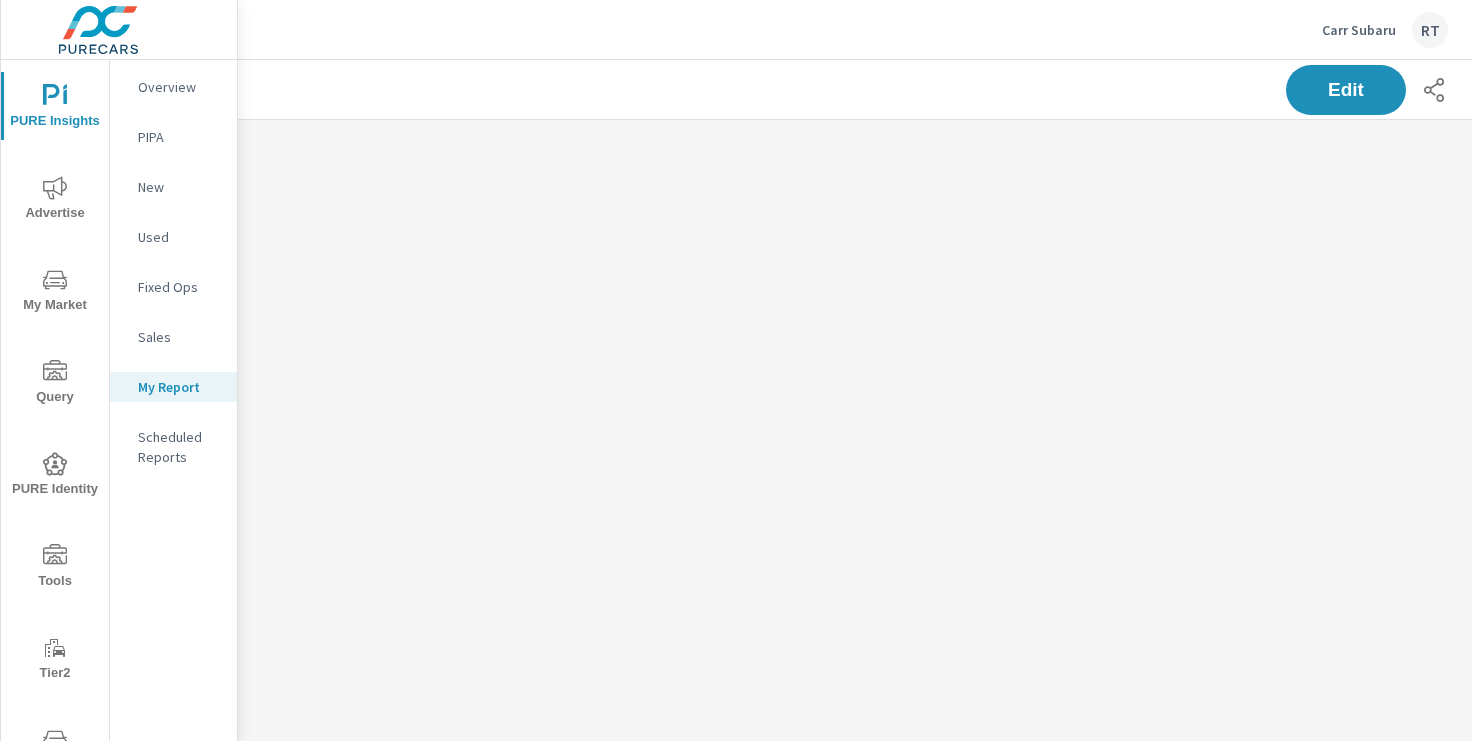 scroll, scrollTop: 0, scrollLeft: 0, axis: both 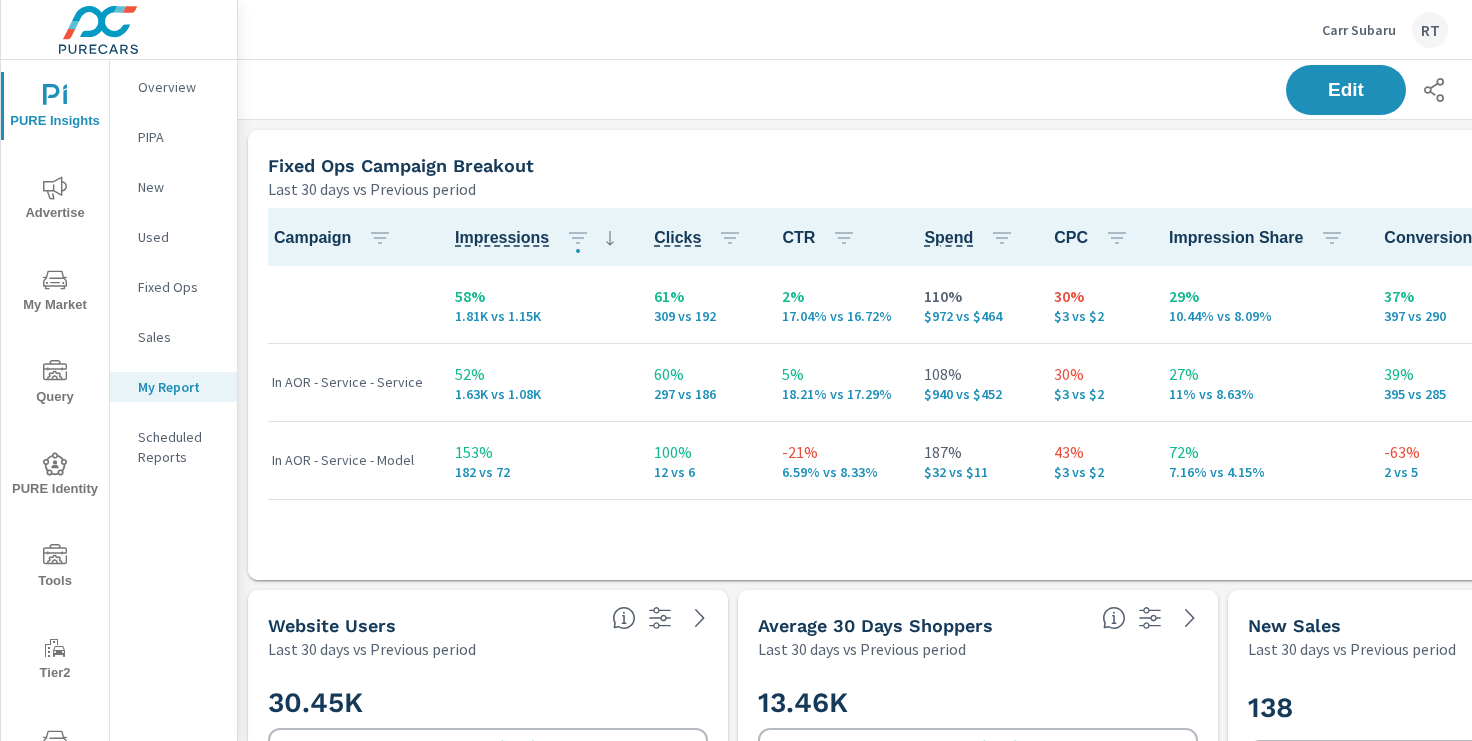 click on "Overview" at bounding box center (179, 87) 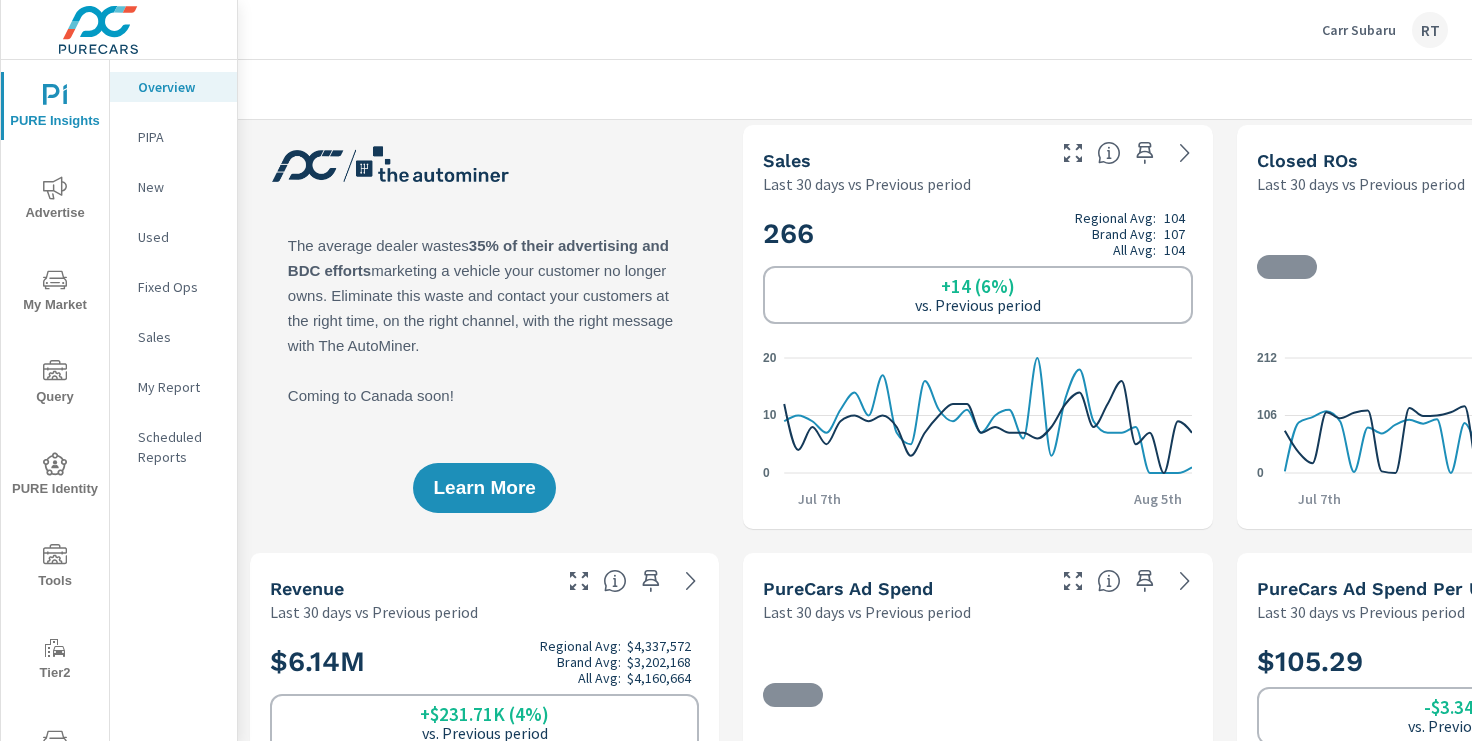 scroll, scrollTop: 9, scrollLeft: 0, axis: vertical 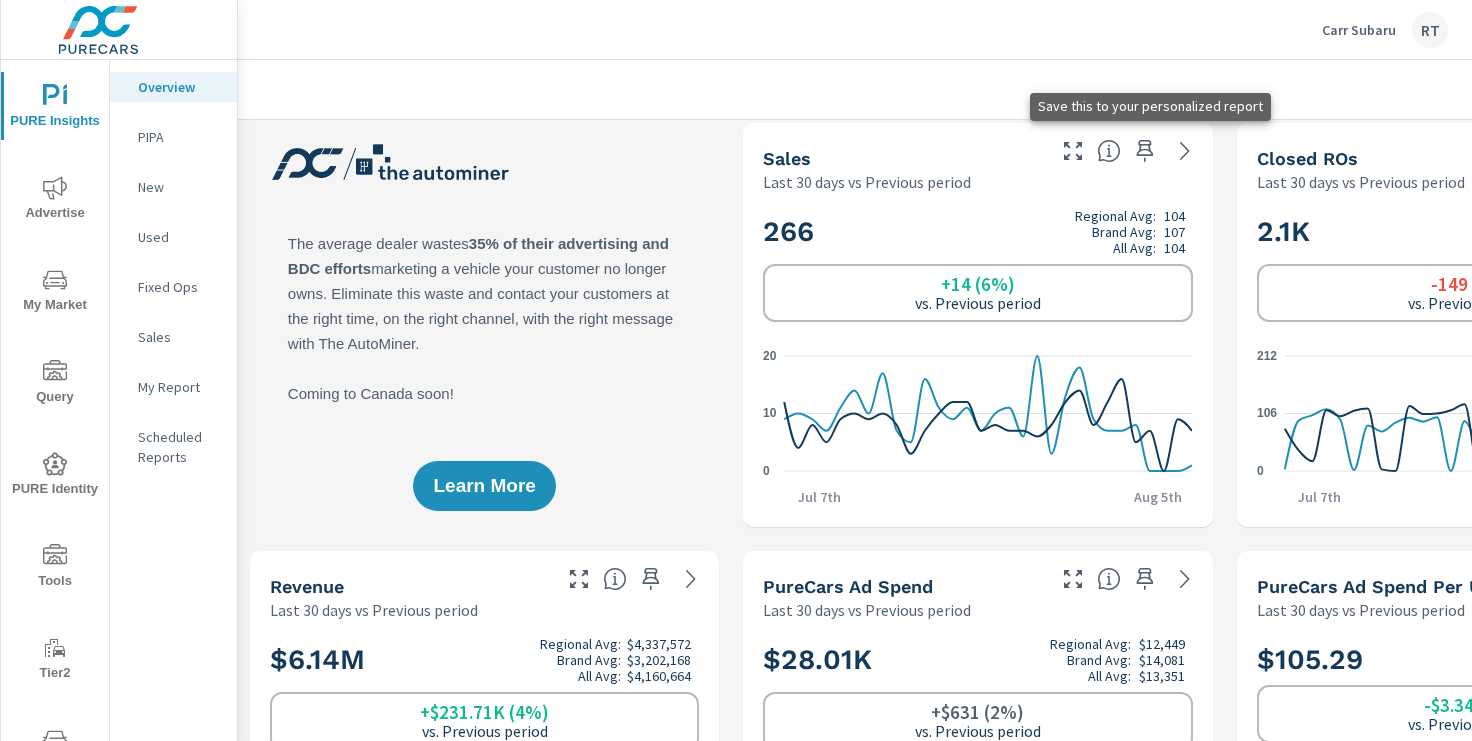 click 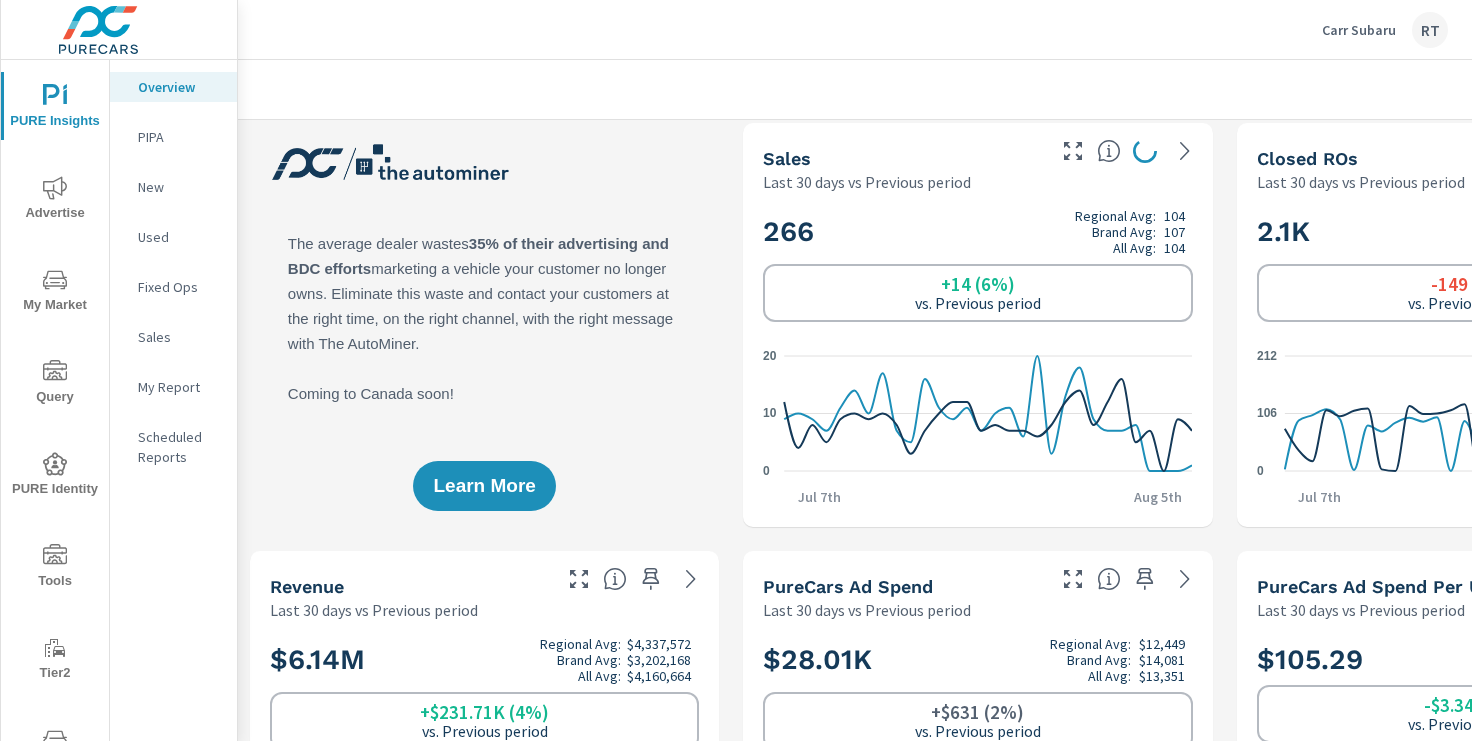 scroll, scrollTop: 1, scrollLeft: 0, axis: vertical 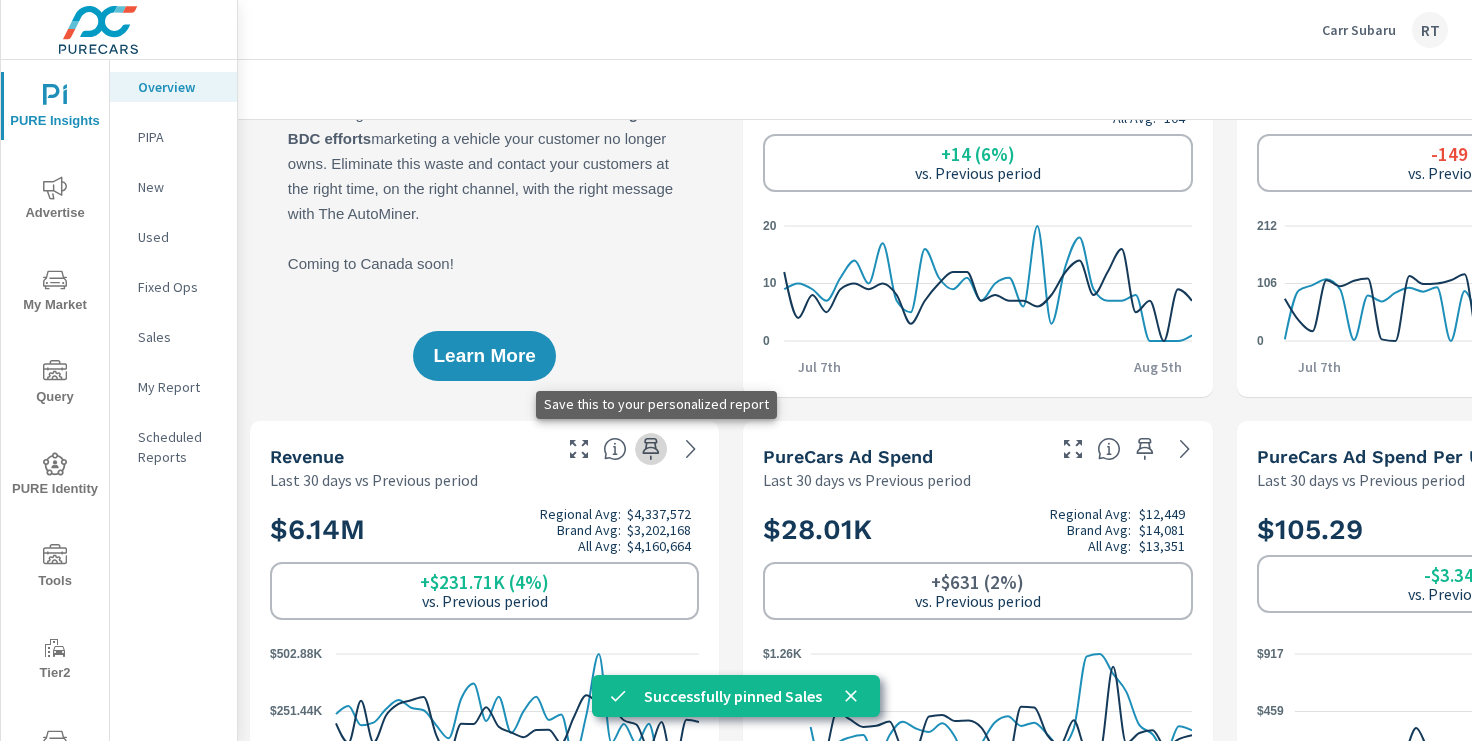 click 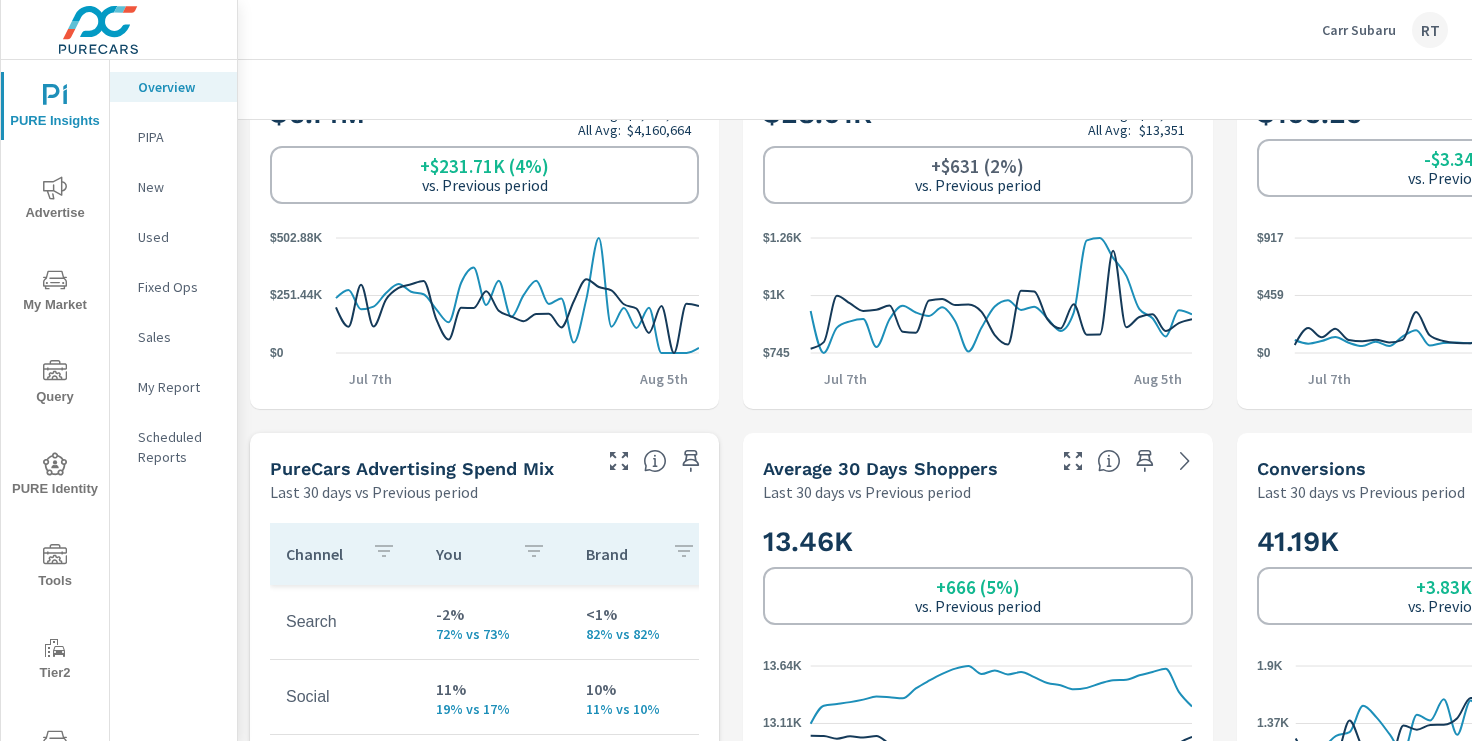 scroll, scrollTop: 557, scrollLeft: 0, axis: vertical 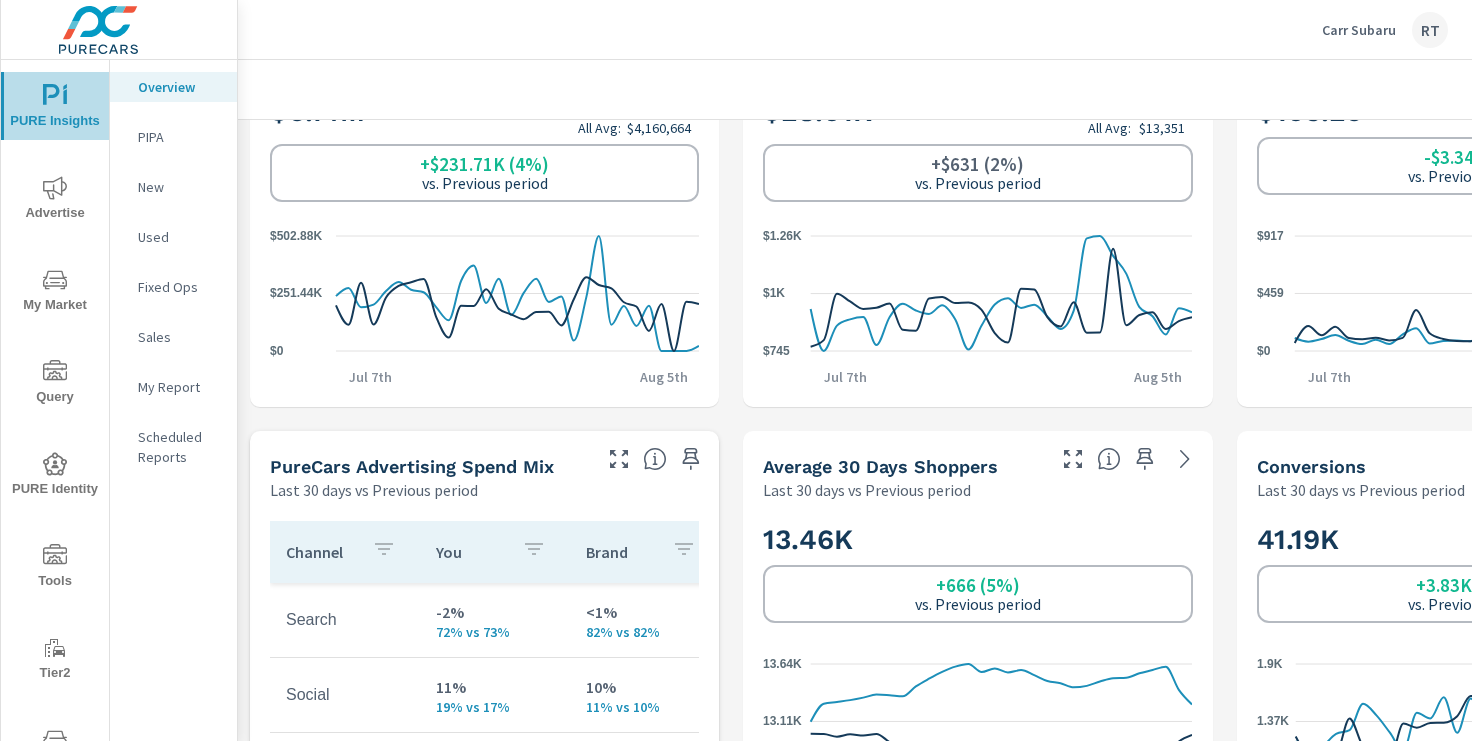 click 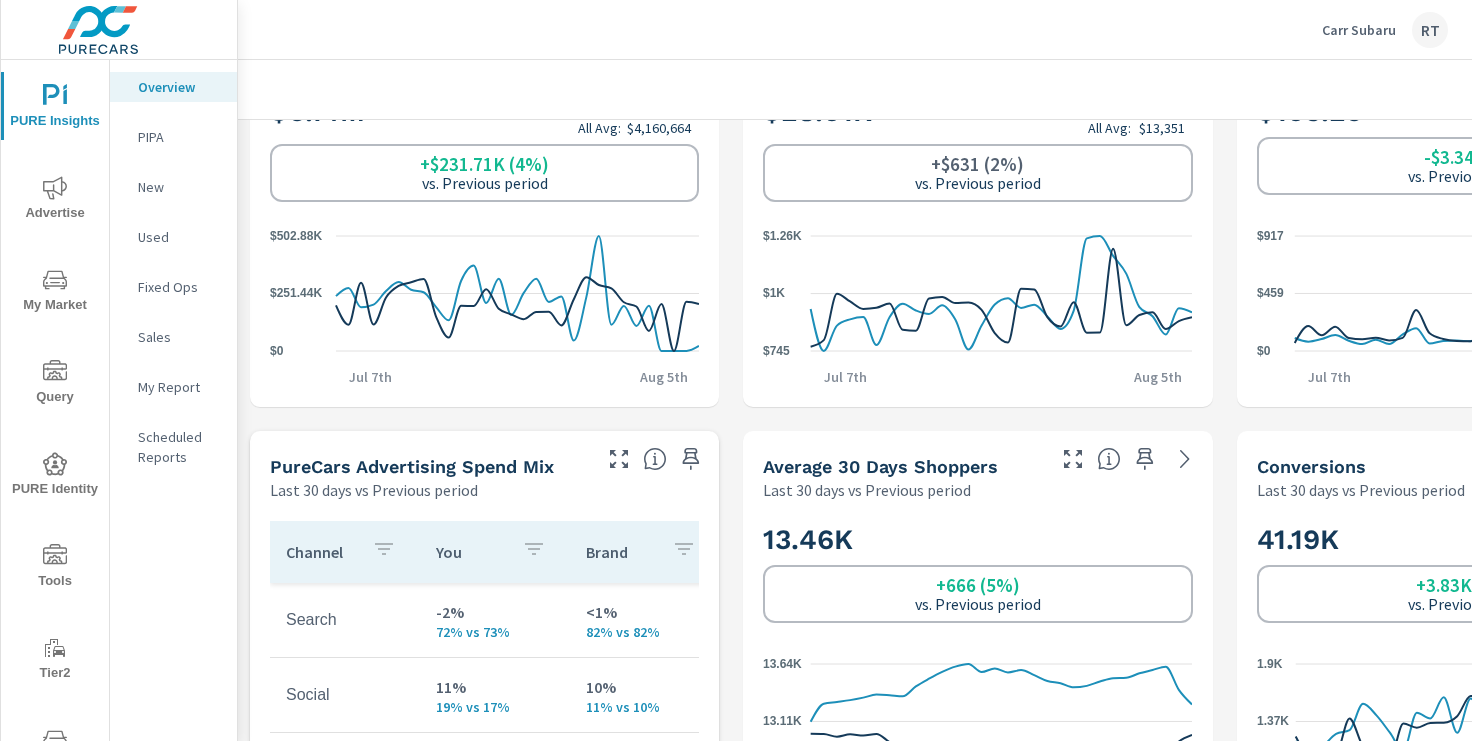 click on "My Report" at bounding box center [179, 387] 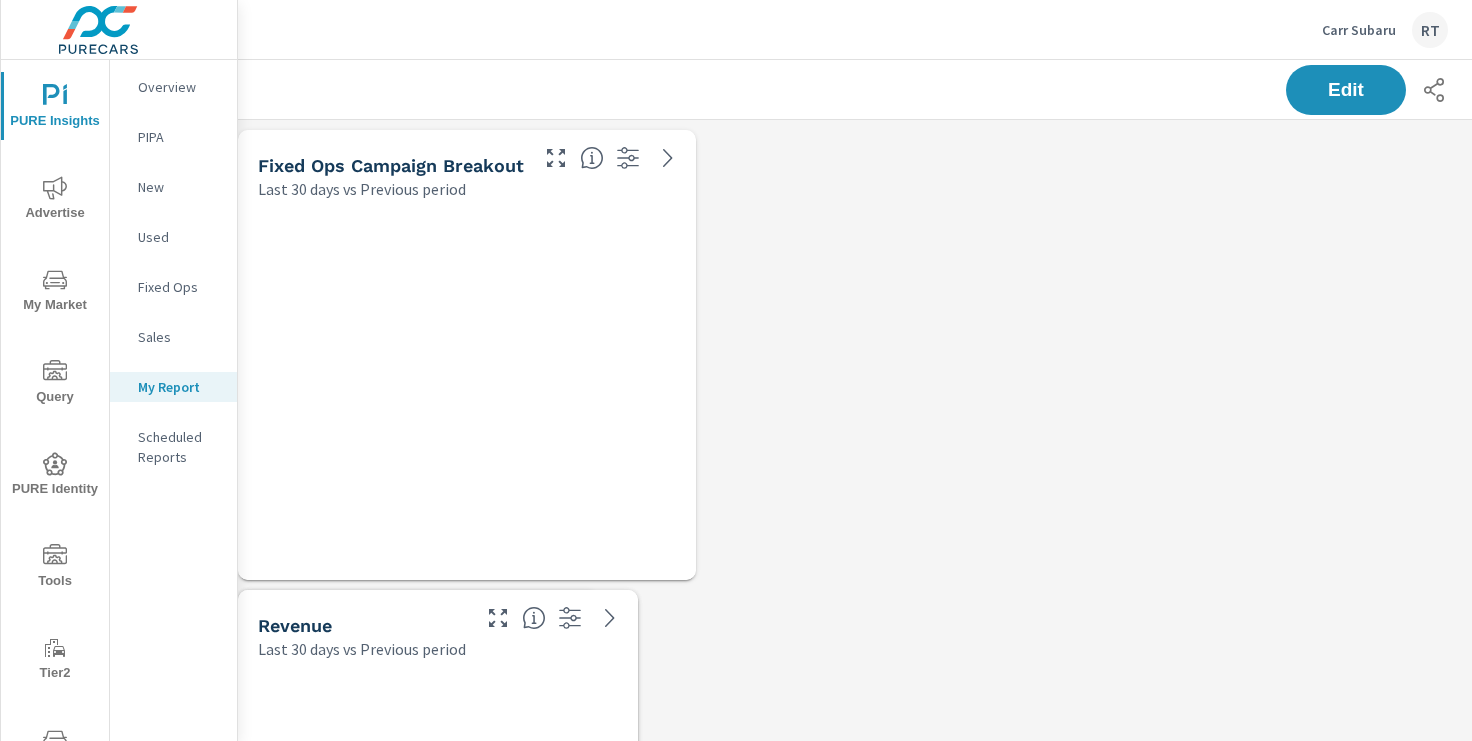 scroll, scrollTop: 10, scrollLeft: 10, axis: both 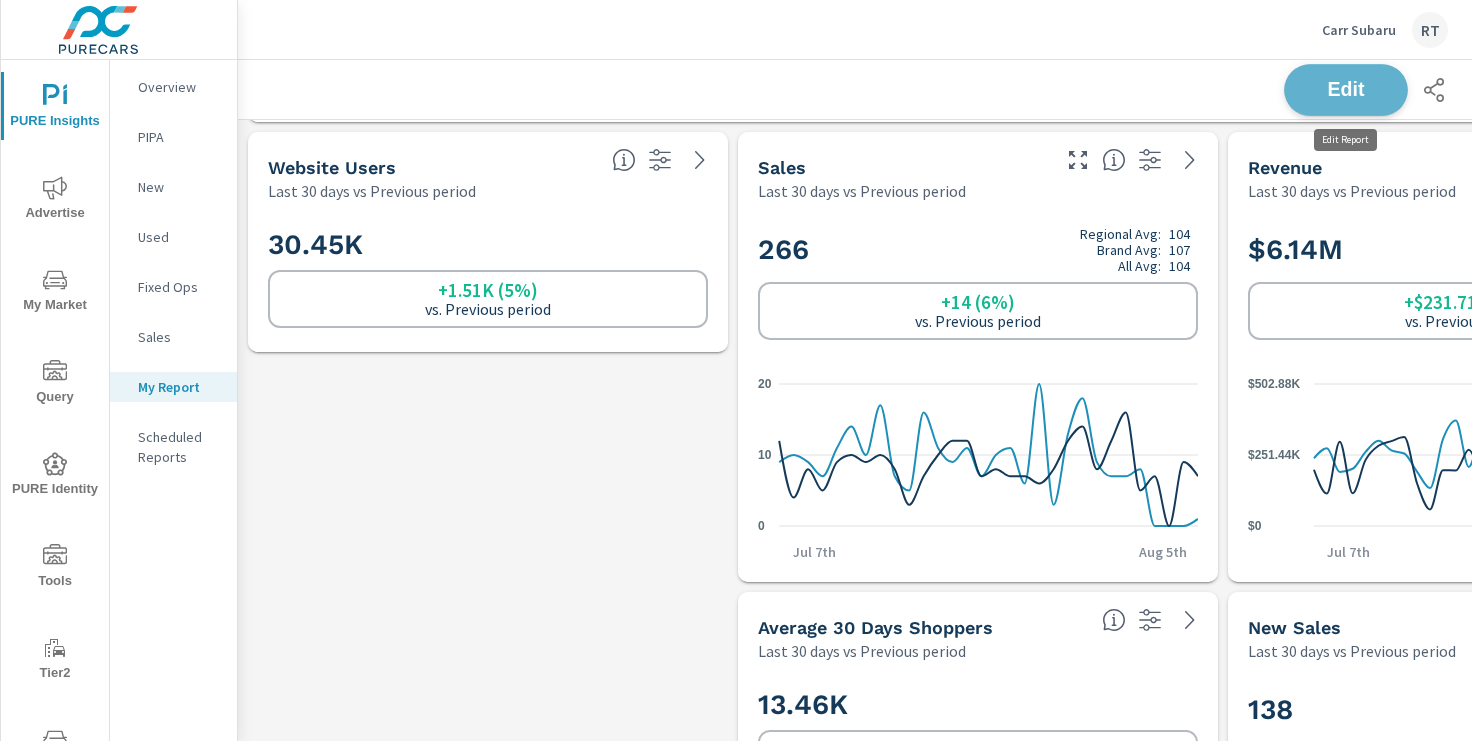 click on "Edit" at bounding box center (1346, 89) 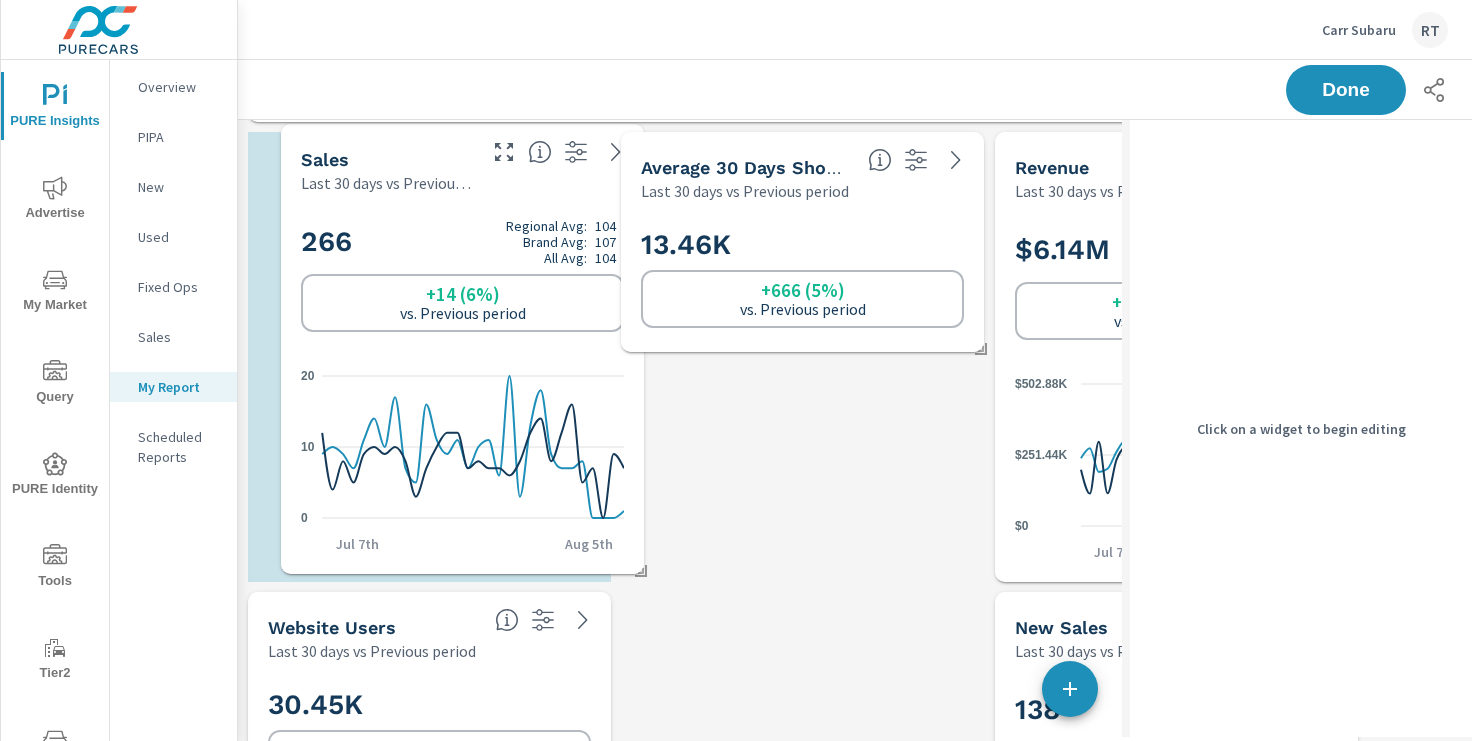 drag, startPoint x: 880, startPoint y: 203, endPoint x: 540, endPoint y: 195, distance: 340.09412 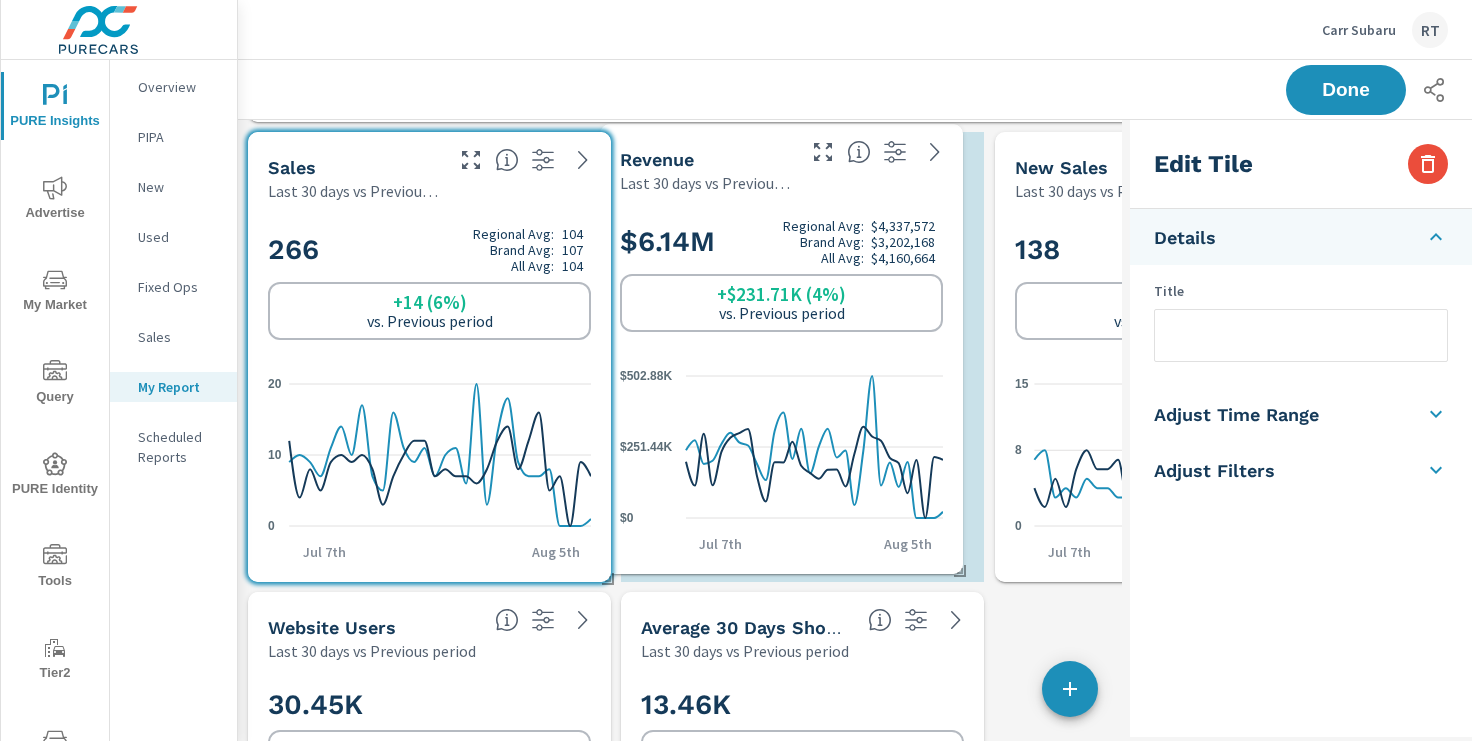 drag, startPoint x: 1040, startPoint y: 218, endPoint x: 656, endPoint y: 213, distance: 384.03256 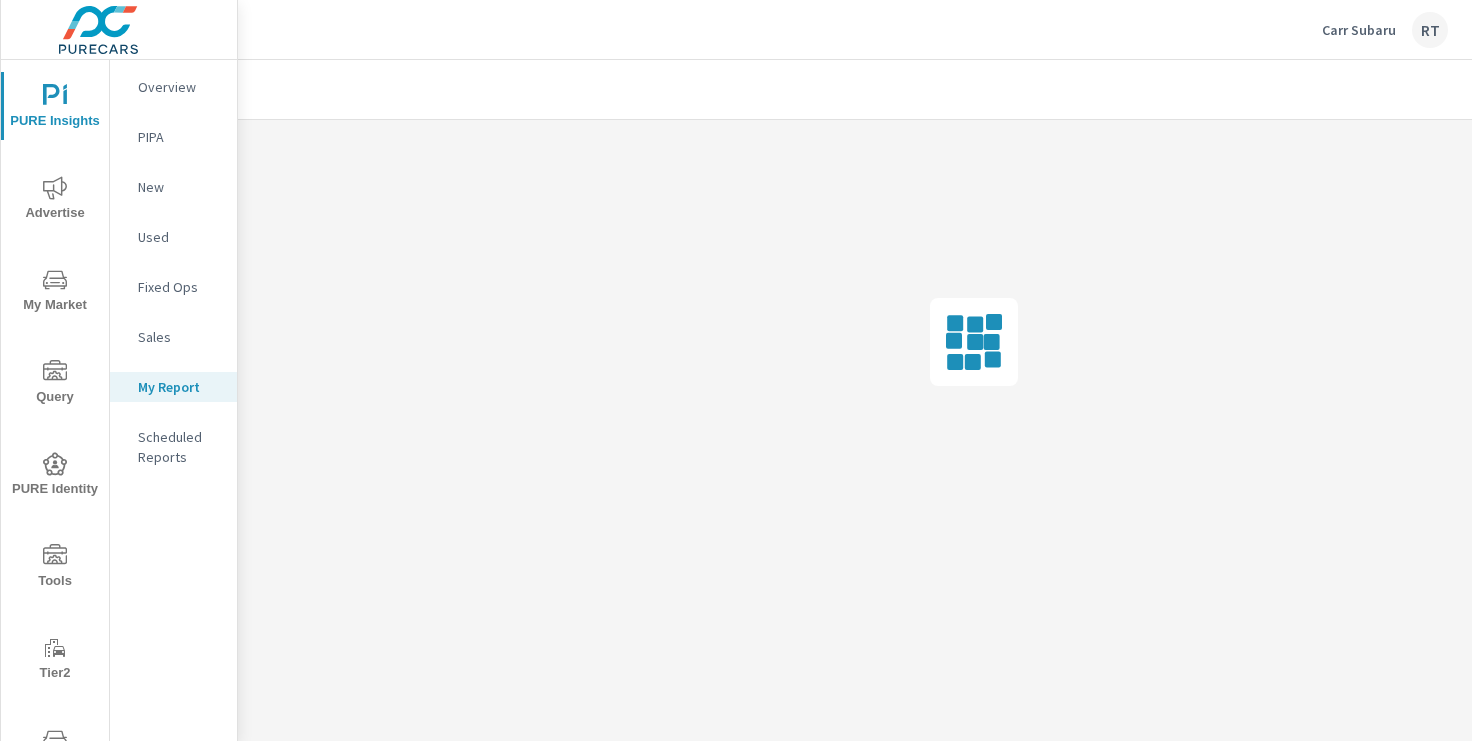 scroll, scrollTop: 0, scrollLeft: 0, axis: both 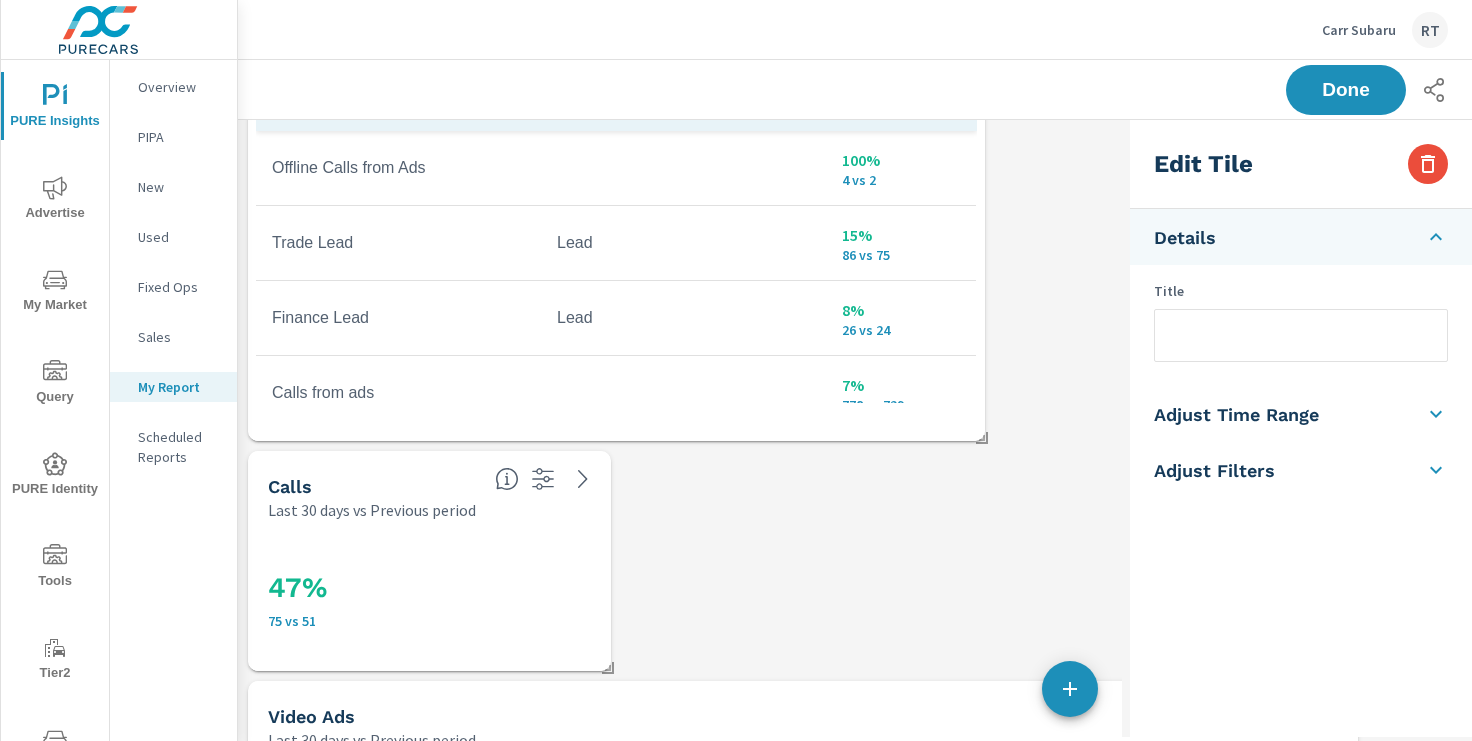 click on "47% 75 vs 51" at bounding box center (429, 596) 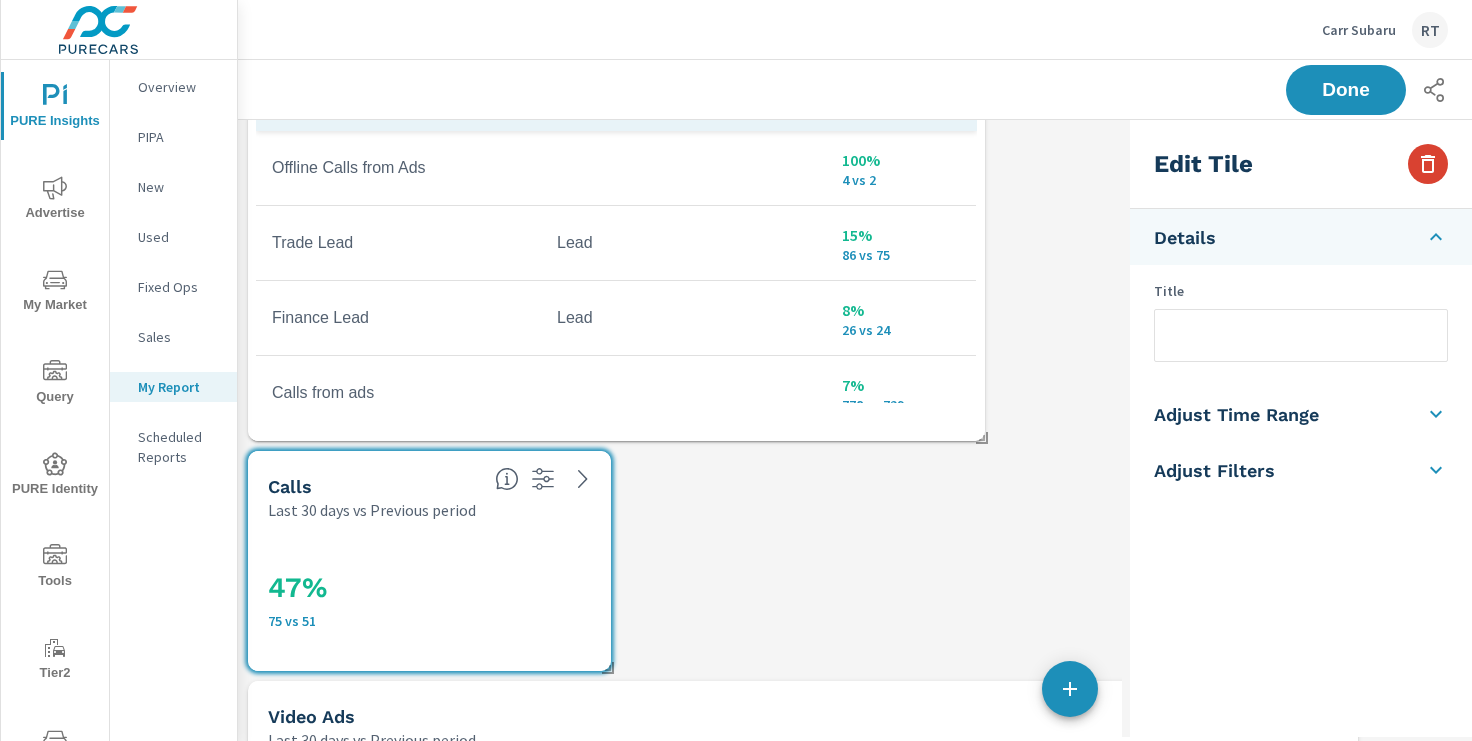 click 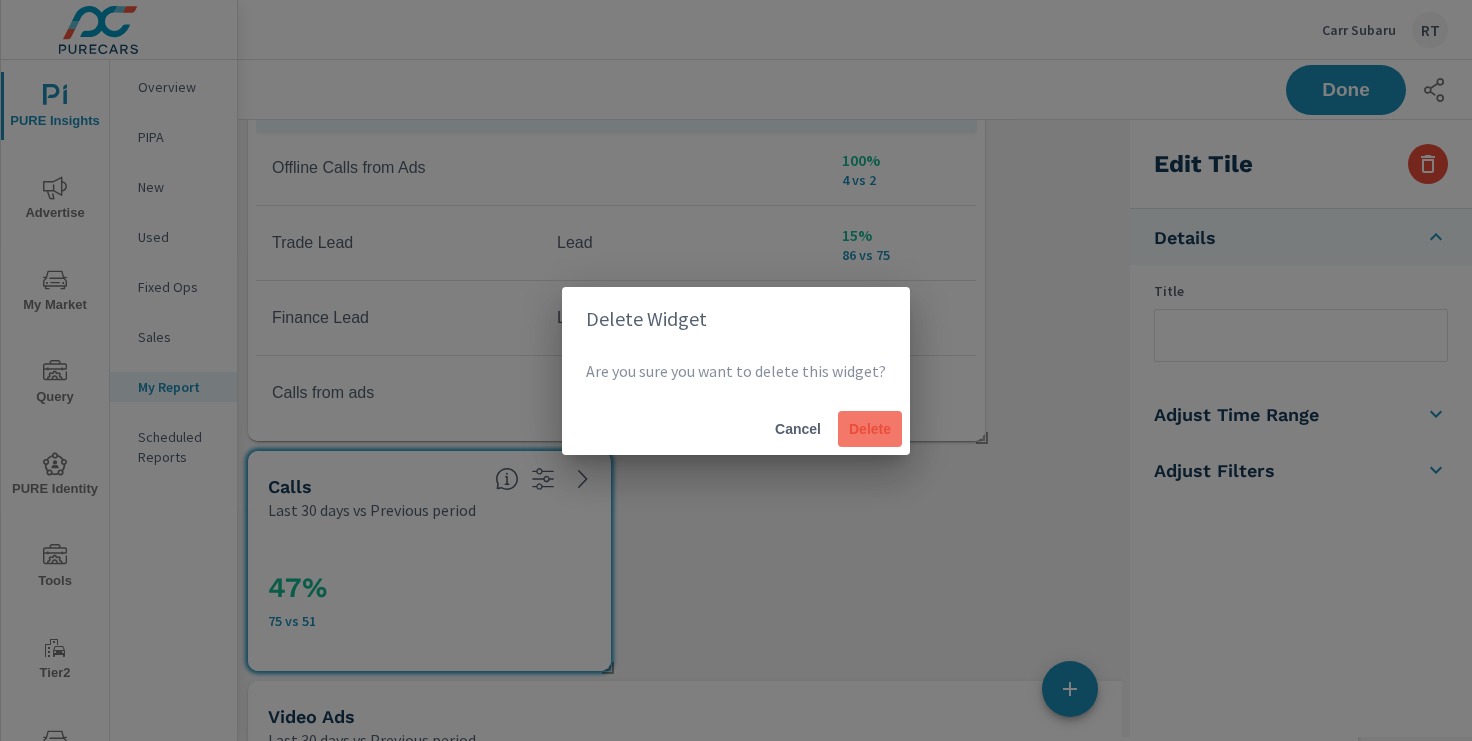 click on "Delete" at bounding box center (870, 429) 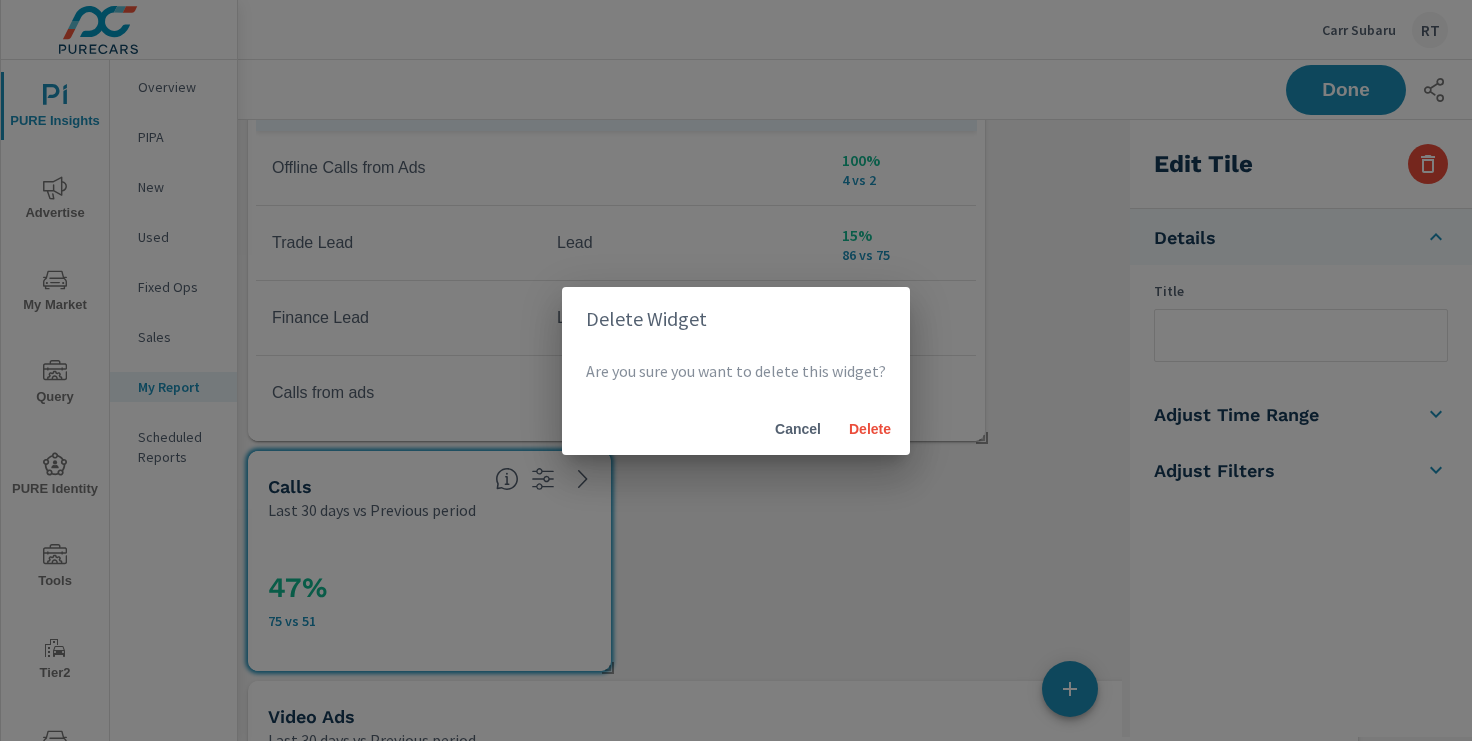 scroll 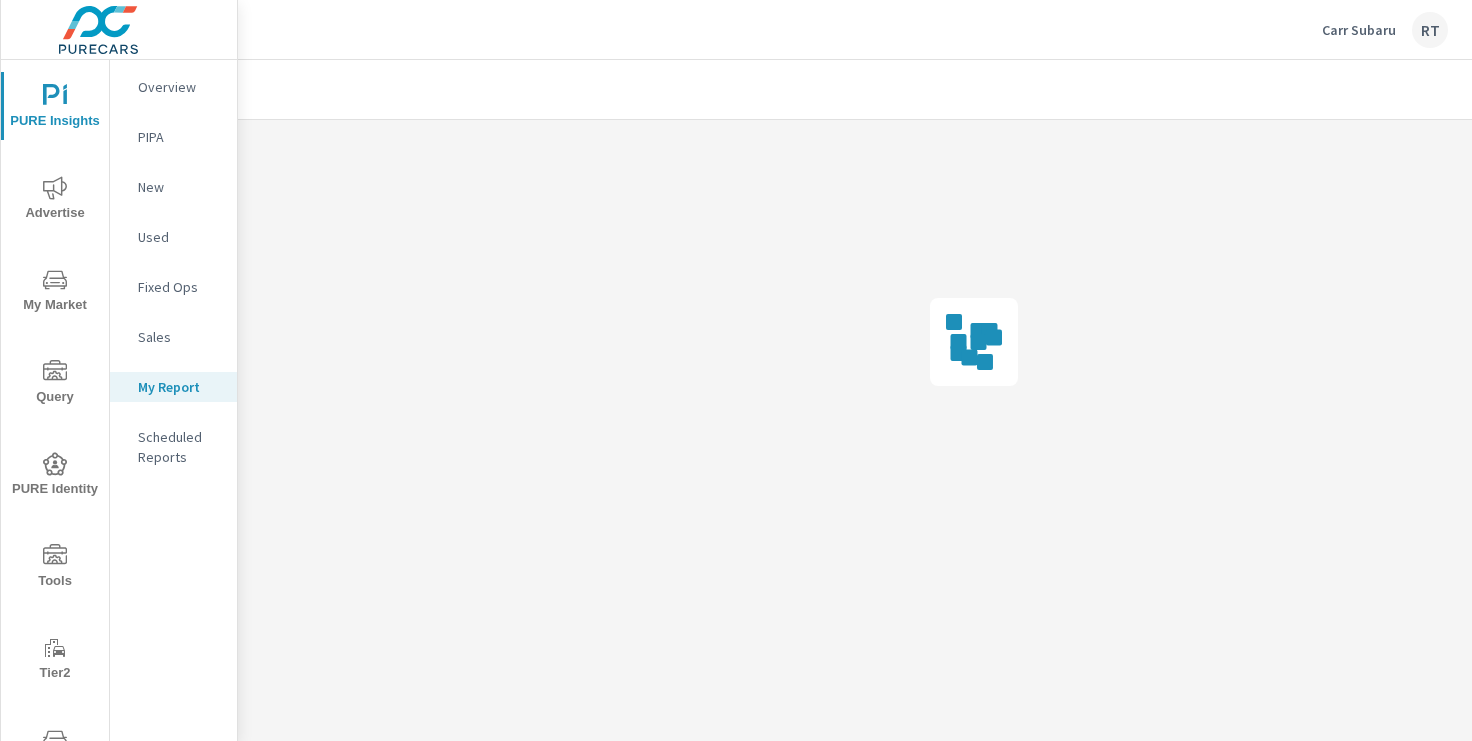 drag, startPoint x: 983, startPoint y: 437, endPoint x: 986, endPoint y: 688, distance: 251.01793 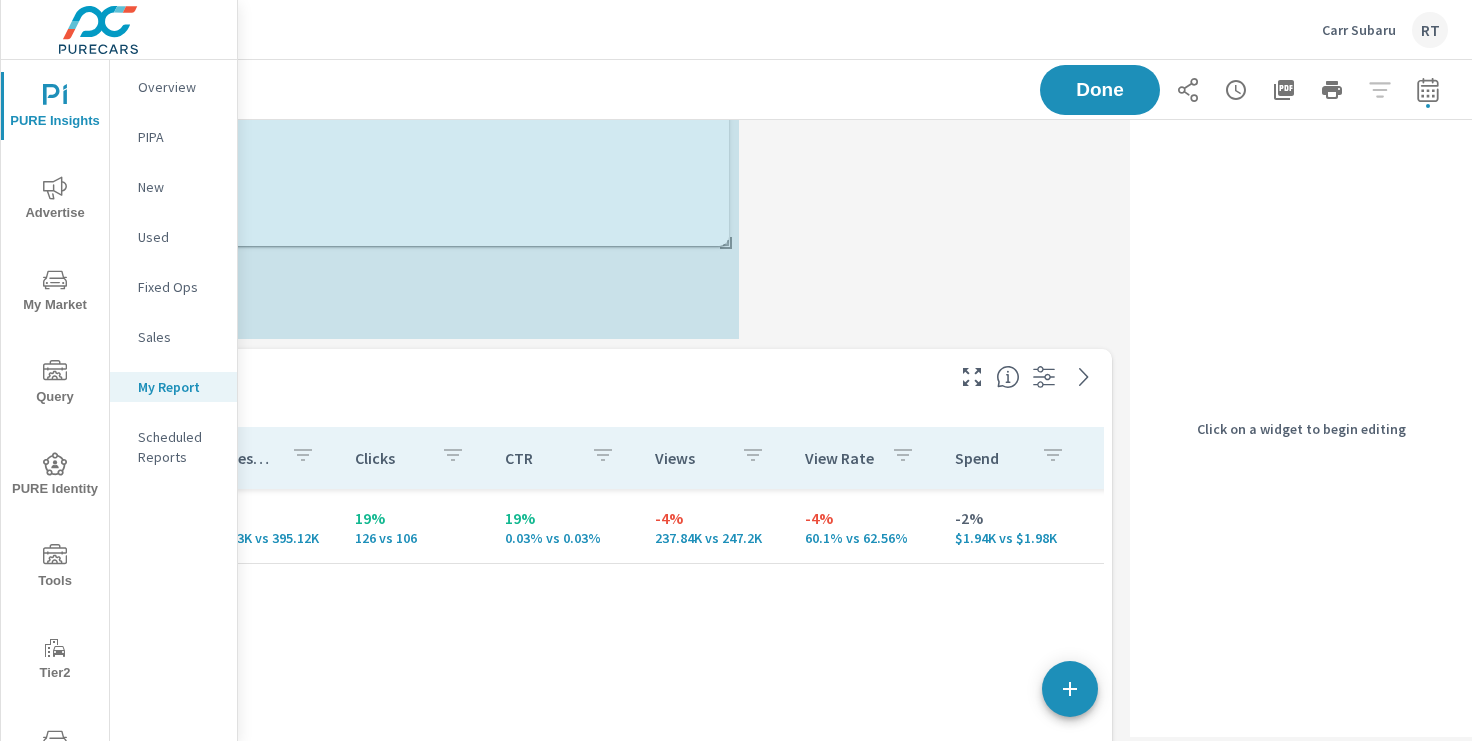 drag, startPoint x: 1104, startPoint y: 518, endPoint x: 772, endPoint y: 177, distance: 475.9254 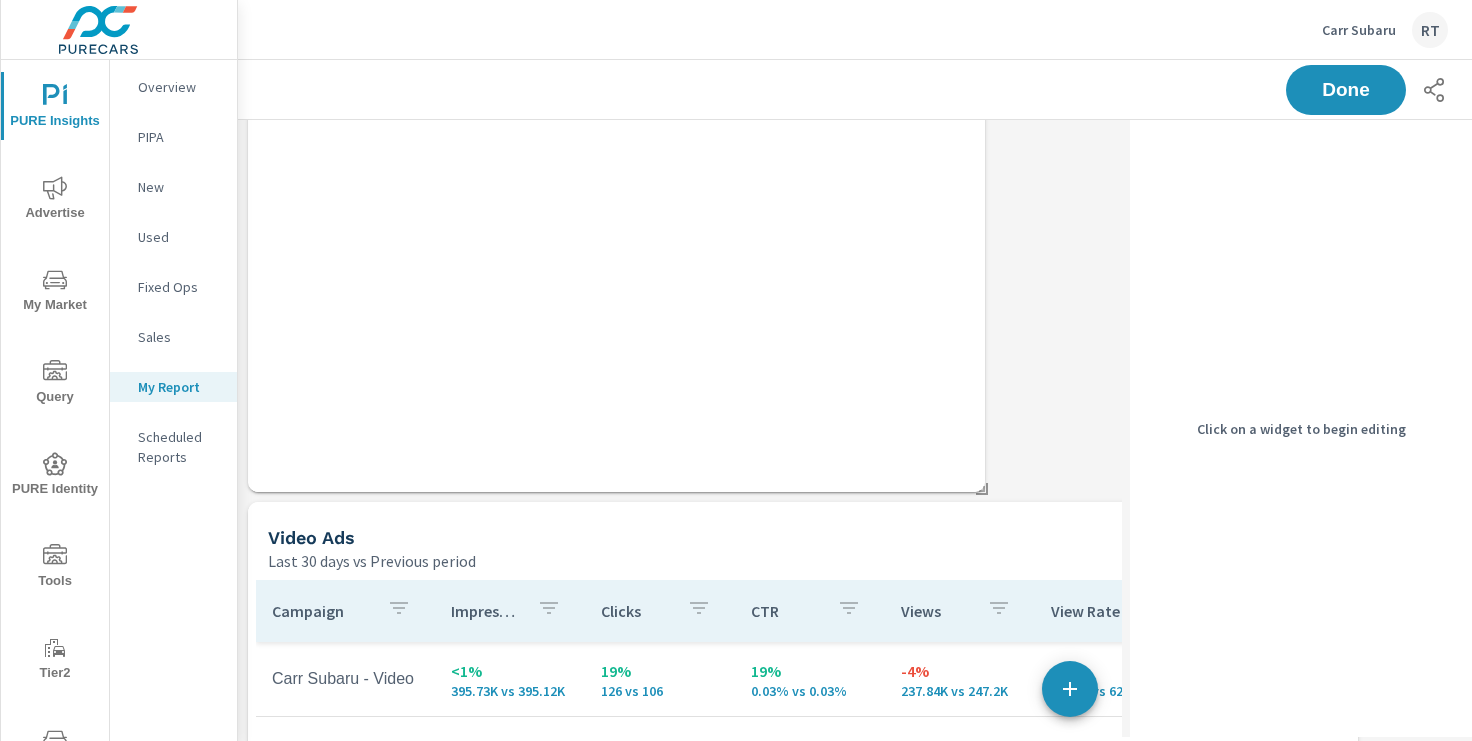 scroll, scrollTop: 3340, scrollLeft: 0, axis: vertical 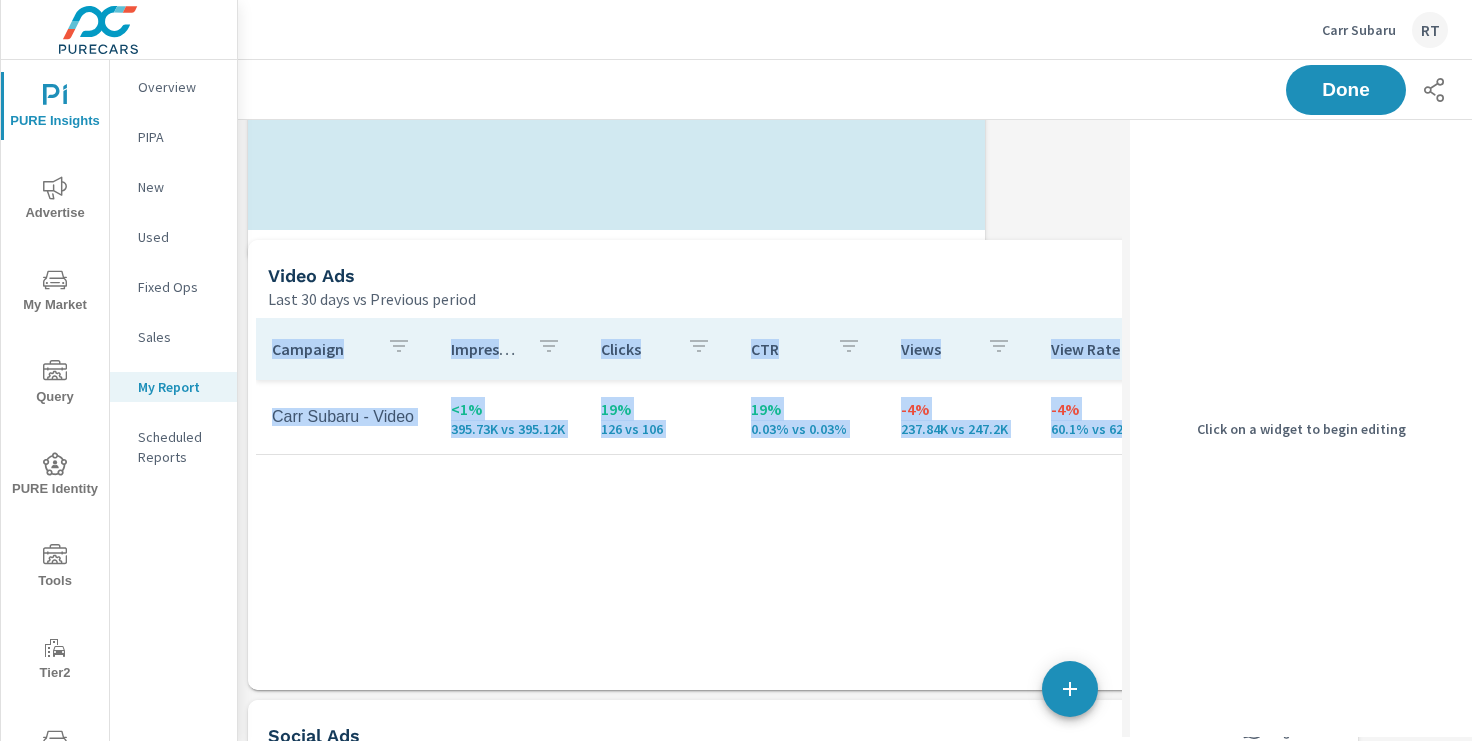 drag, startPoint x: 980, startPoint y: 456, endPoint x: 980, endPoint y: 225, distance: 231 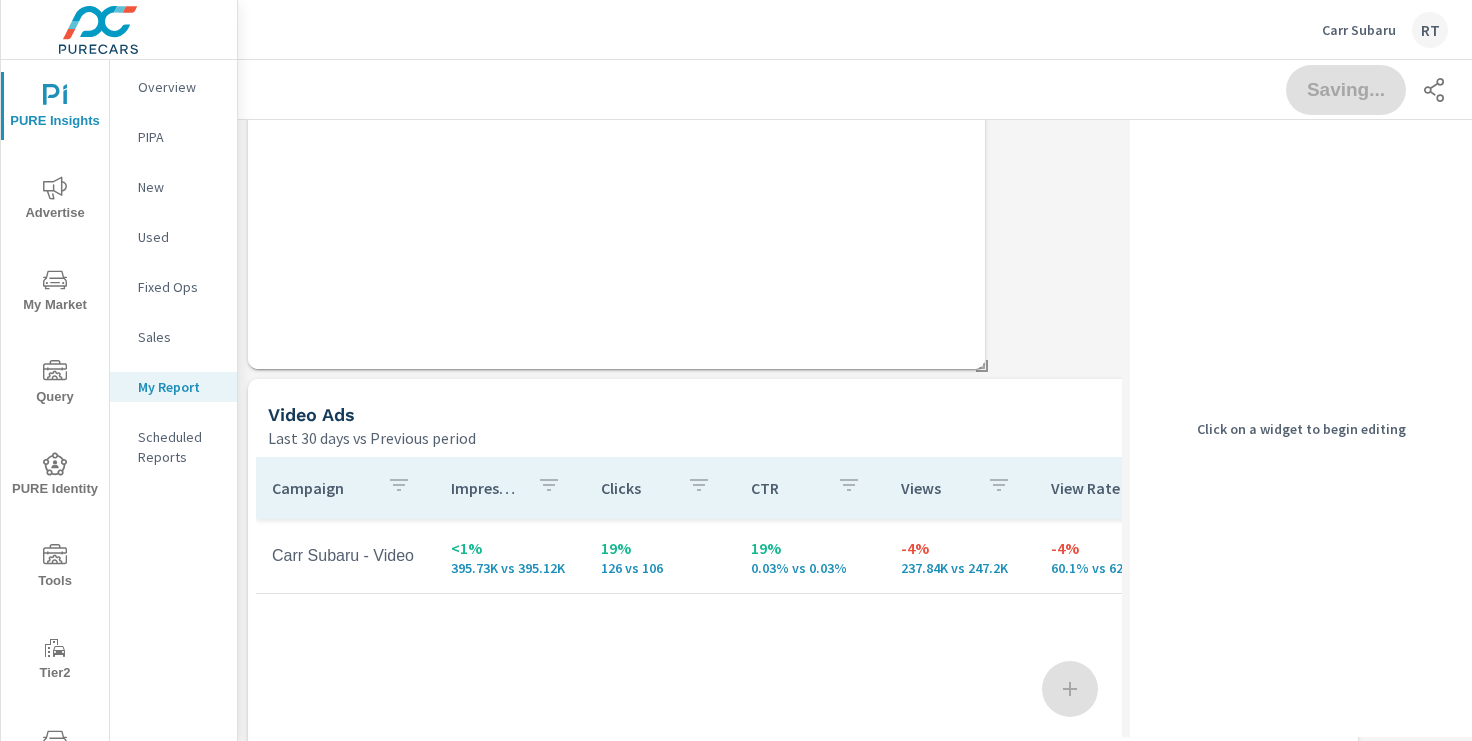 scroll, scrollTop: 2989, scrollLeft: 0, axis: vertical 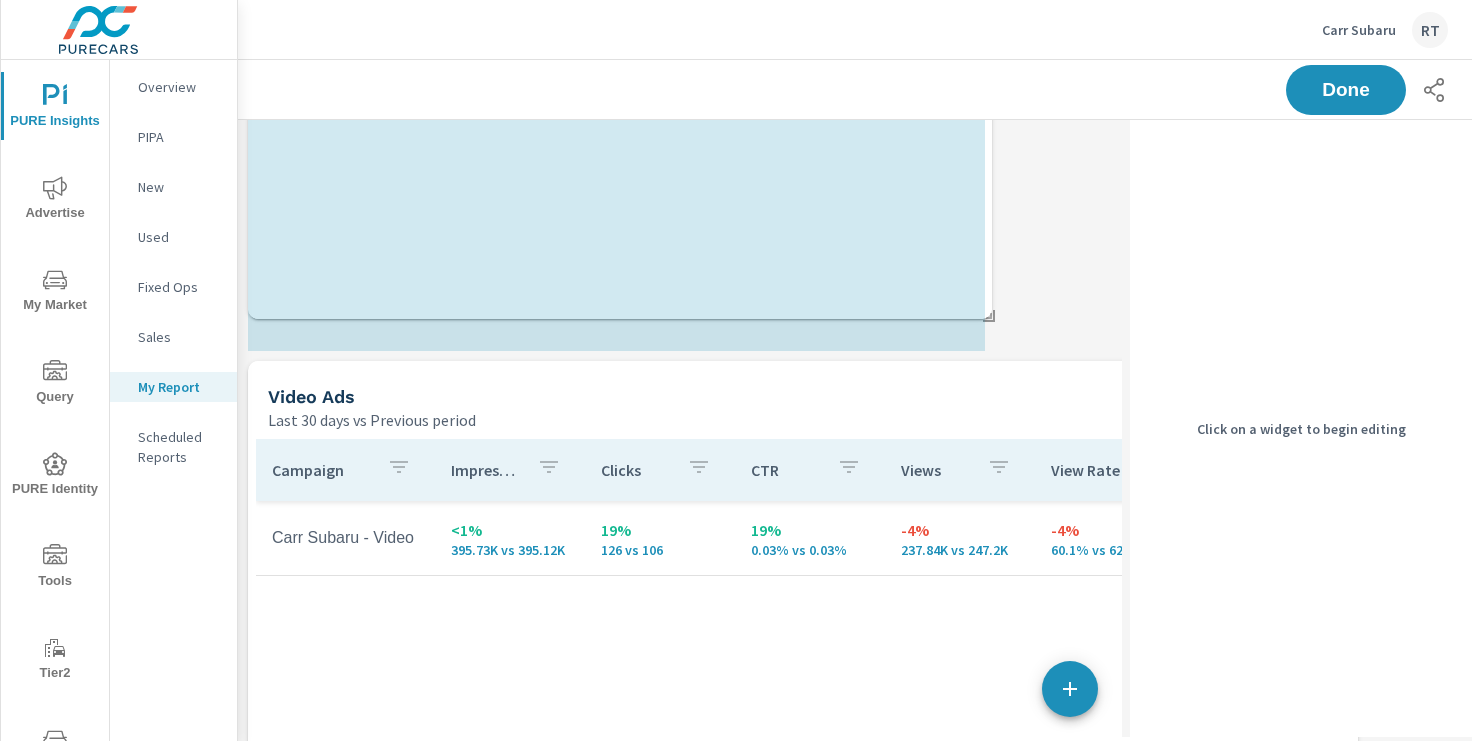 drag, startPoint x: 981, startPoint y: 578, endPoint x: 988, endPoint y: 320, distance: 258.09494 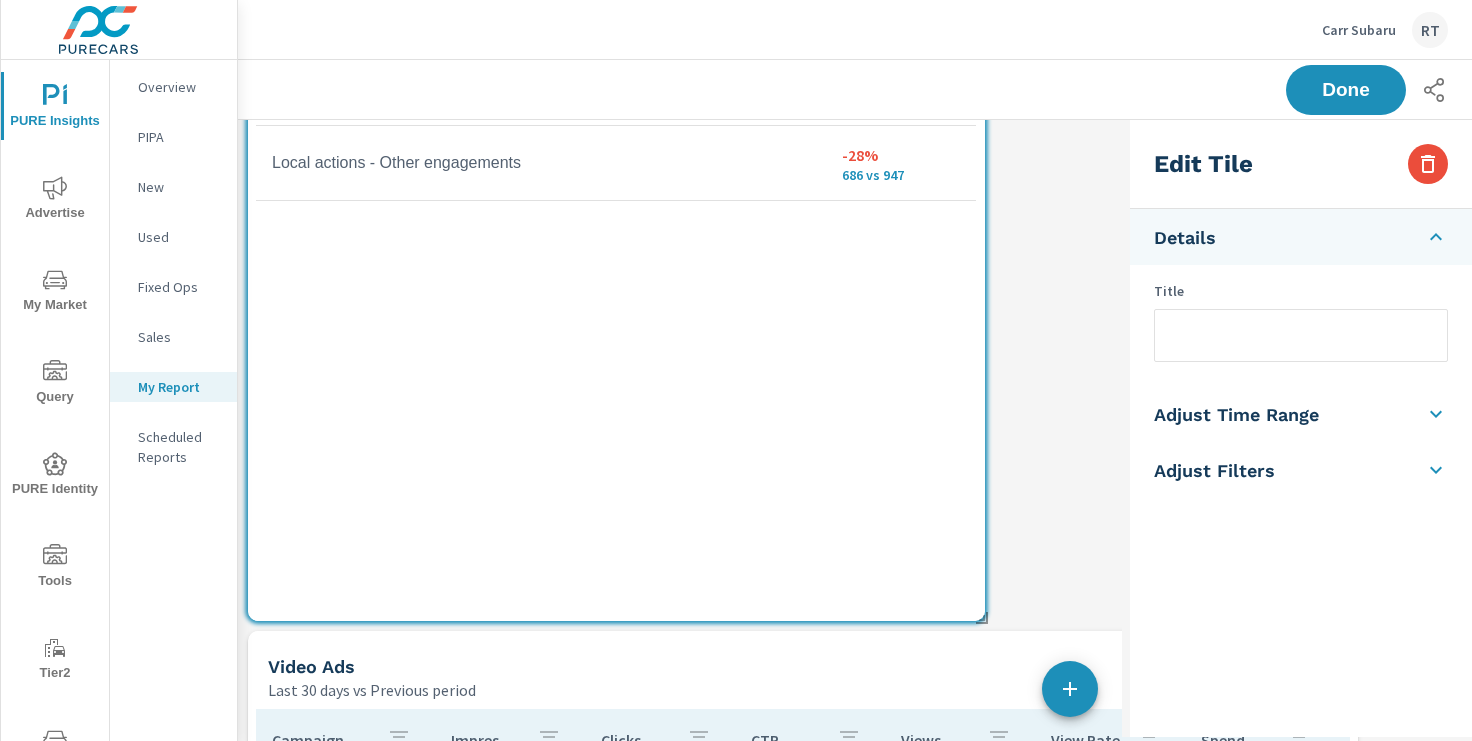 scroll, scrollTop: 2705, scrollLeft: 0, axis: vertical 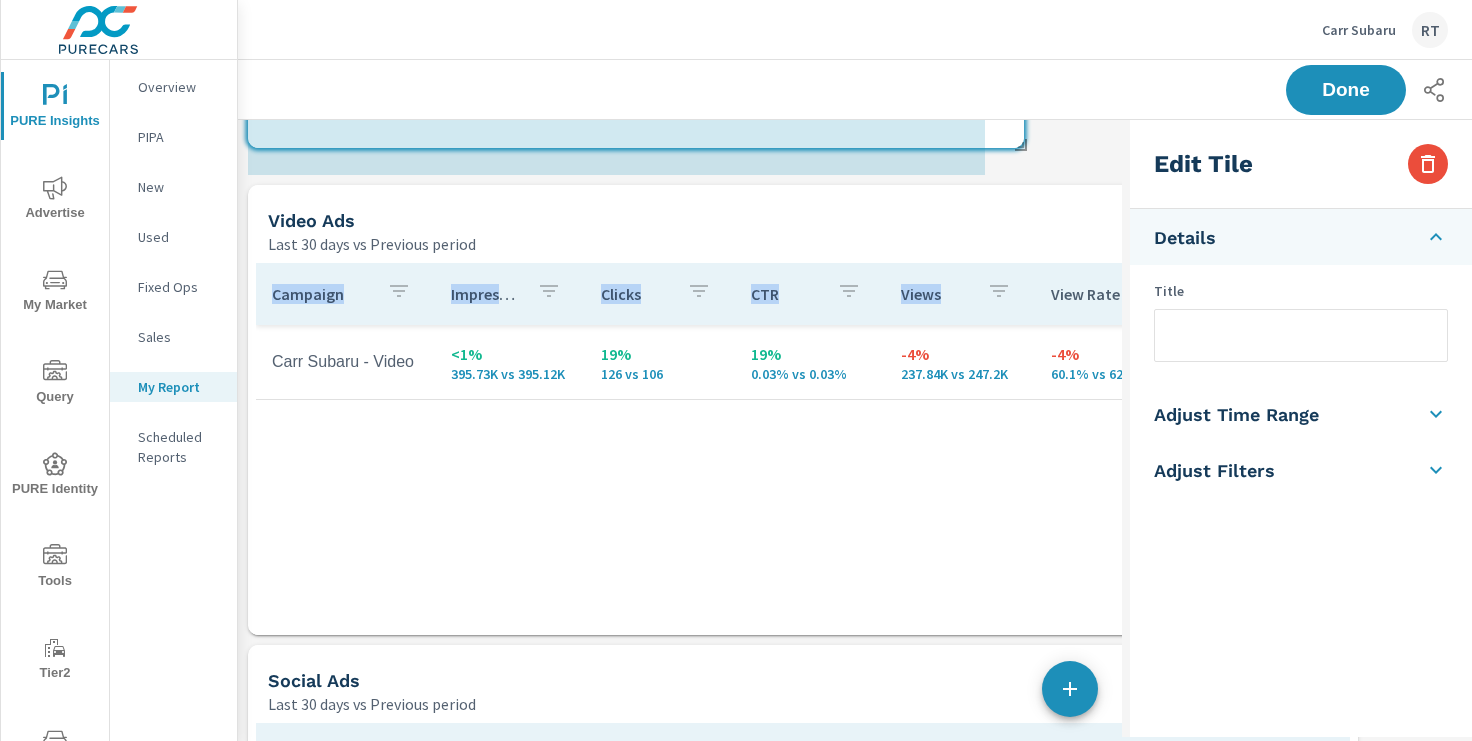 drag, startPoint x: 980, startPoint y: 626, endPoint x: 1012, endPoint y: 278, distance: 349.46817 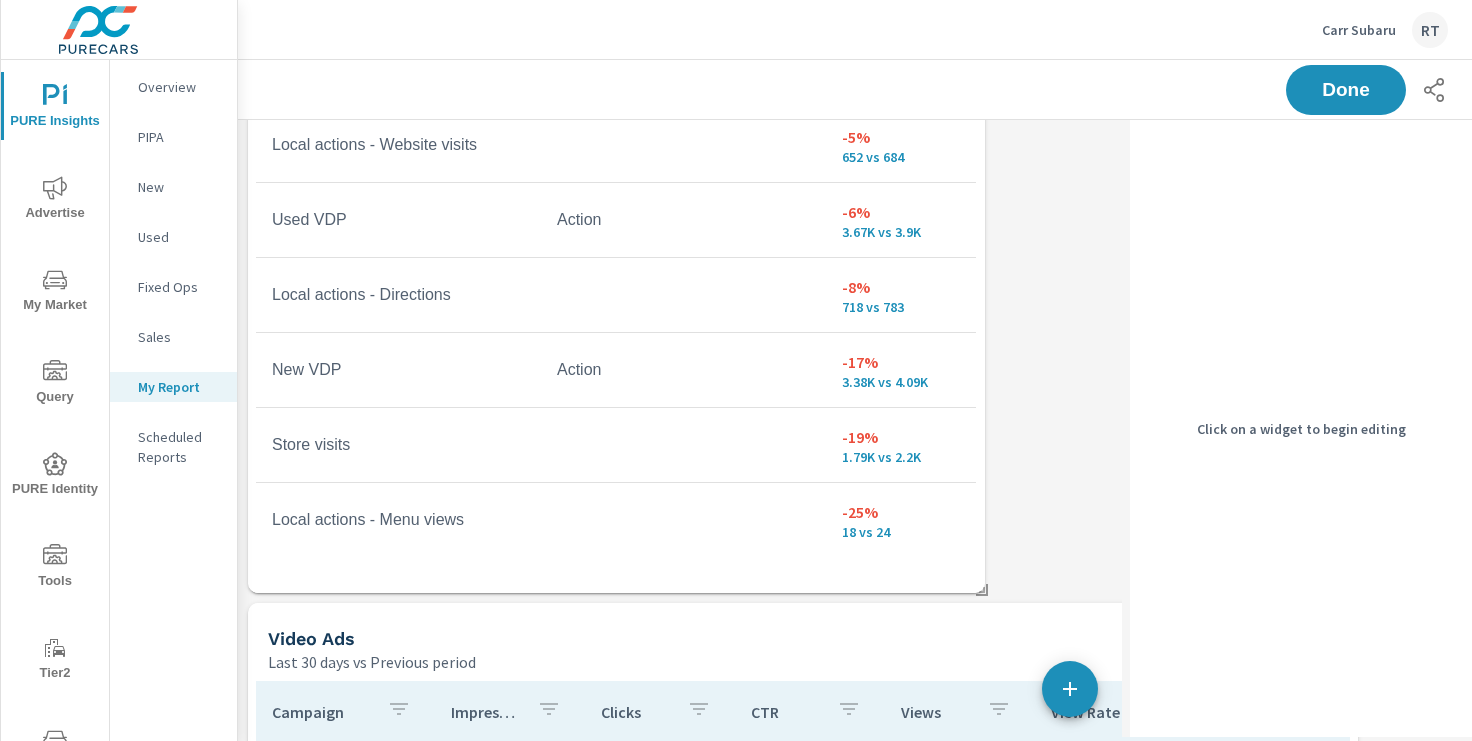 scroll, scrollTop: 2274, scrollLeft: 0, axis: vertical 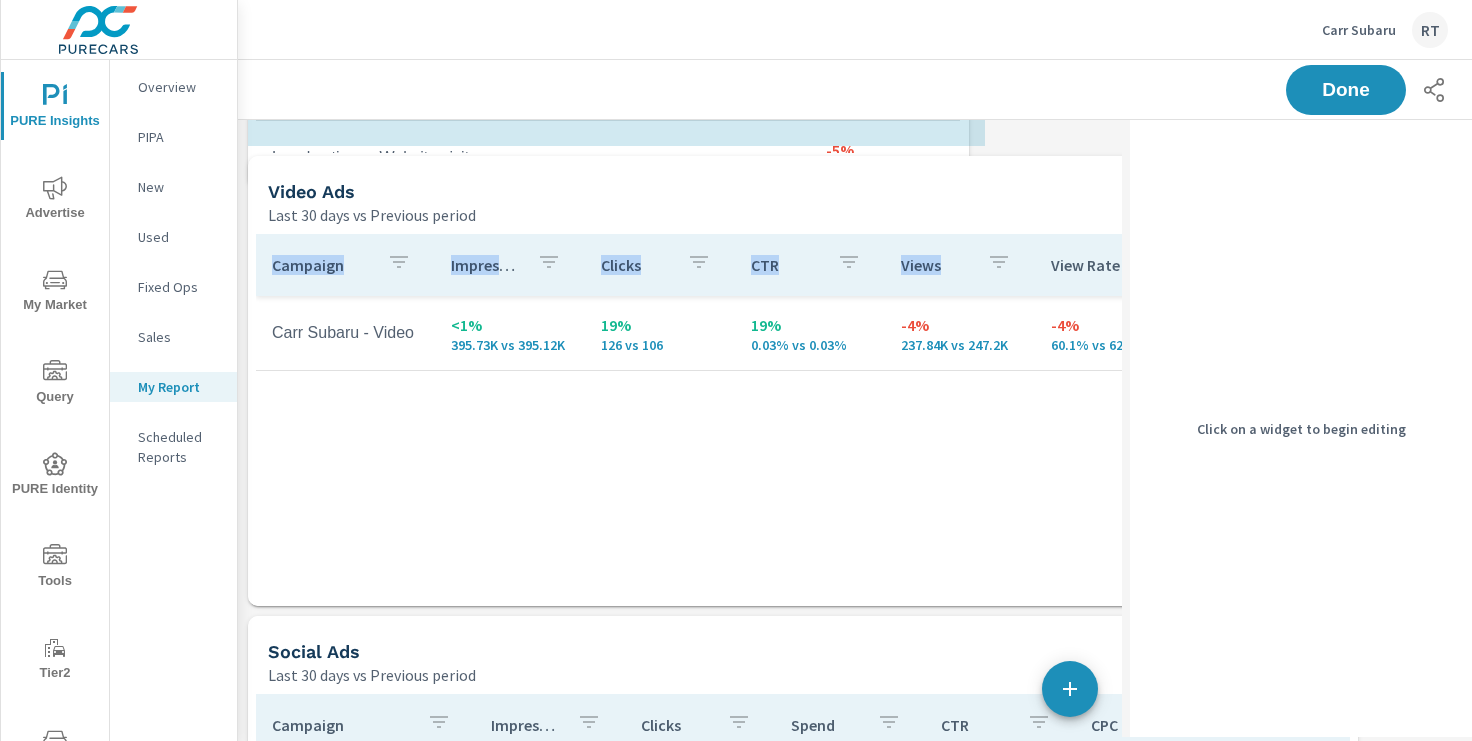 drag, startPoint x: 981, startPoint y: 601, endPoint x: 966, endPoint y: 242, distance: 359.31323 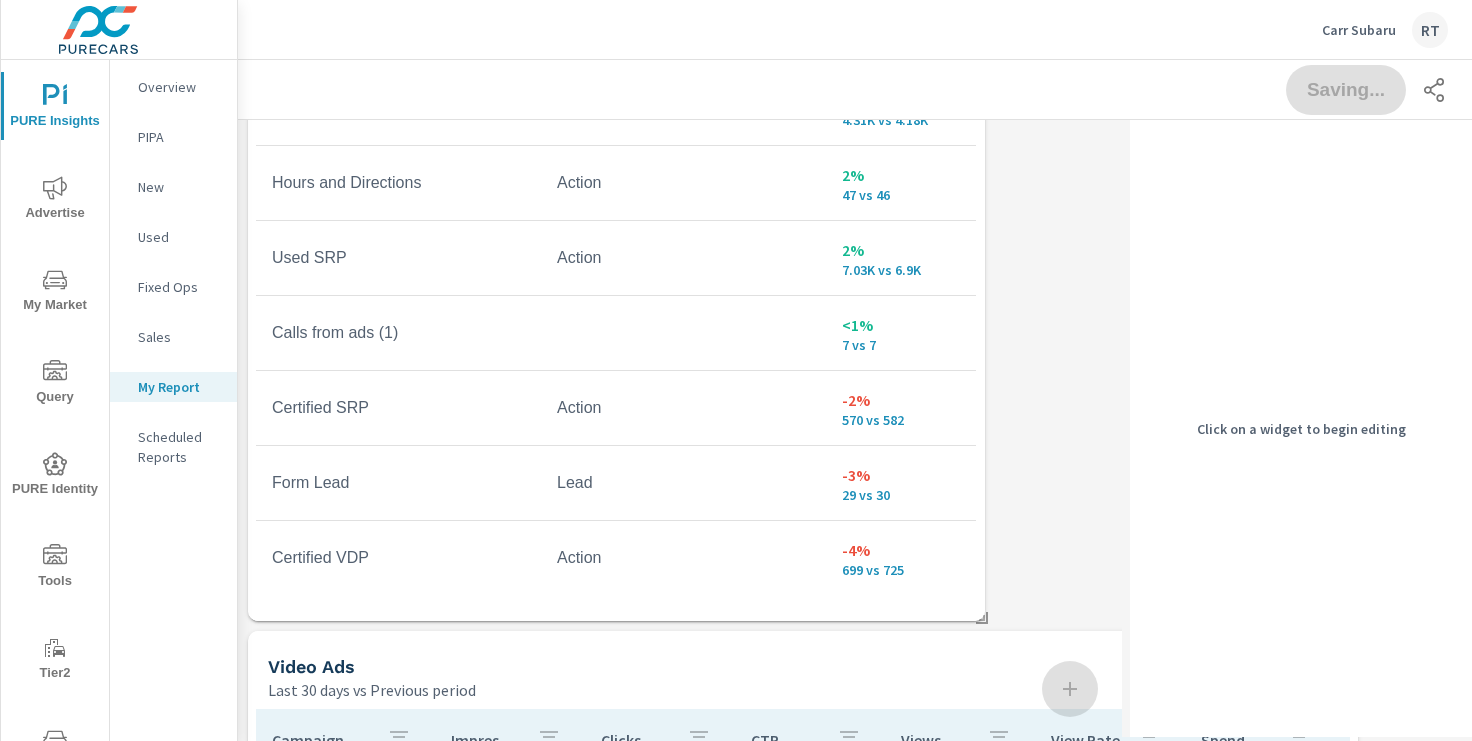 scroll, scrollTop: 1806, scrollLeft: 0, axis: vertical 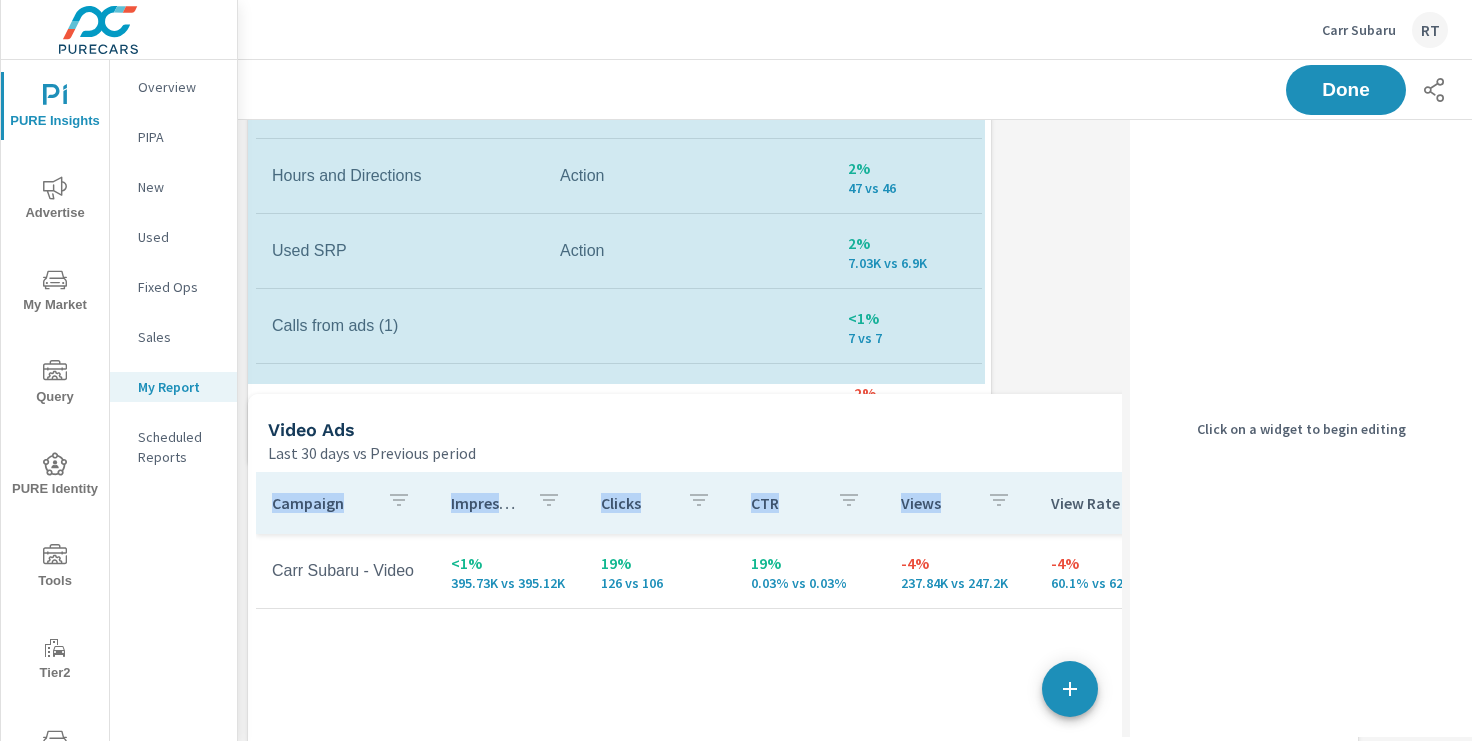 drag, startPoint x: 982, startPoint y: 611, endPoint x: 986, endPoint y: 492, distance: 119.06721 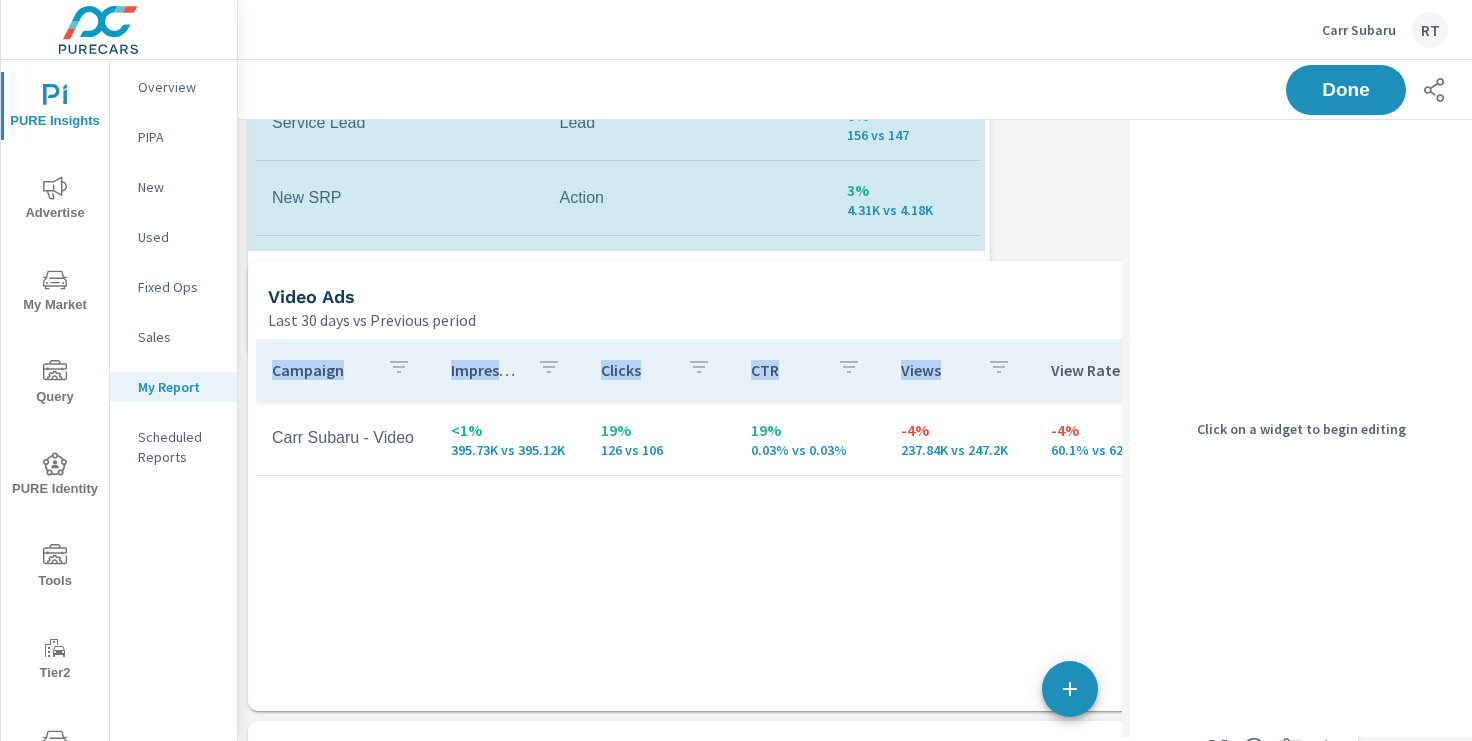 drag, startPoint x: 982, startPoint y: 474, endPoint x: 986, endPoint y: 357, distance: 117.06836 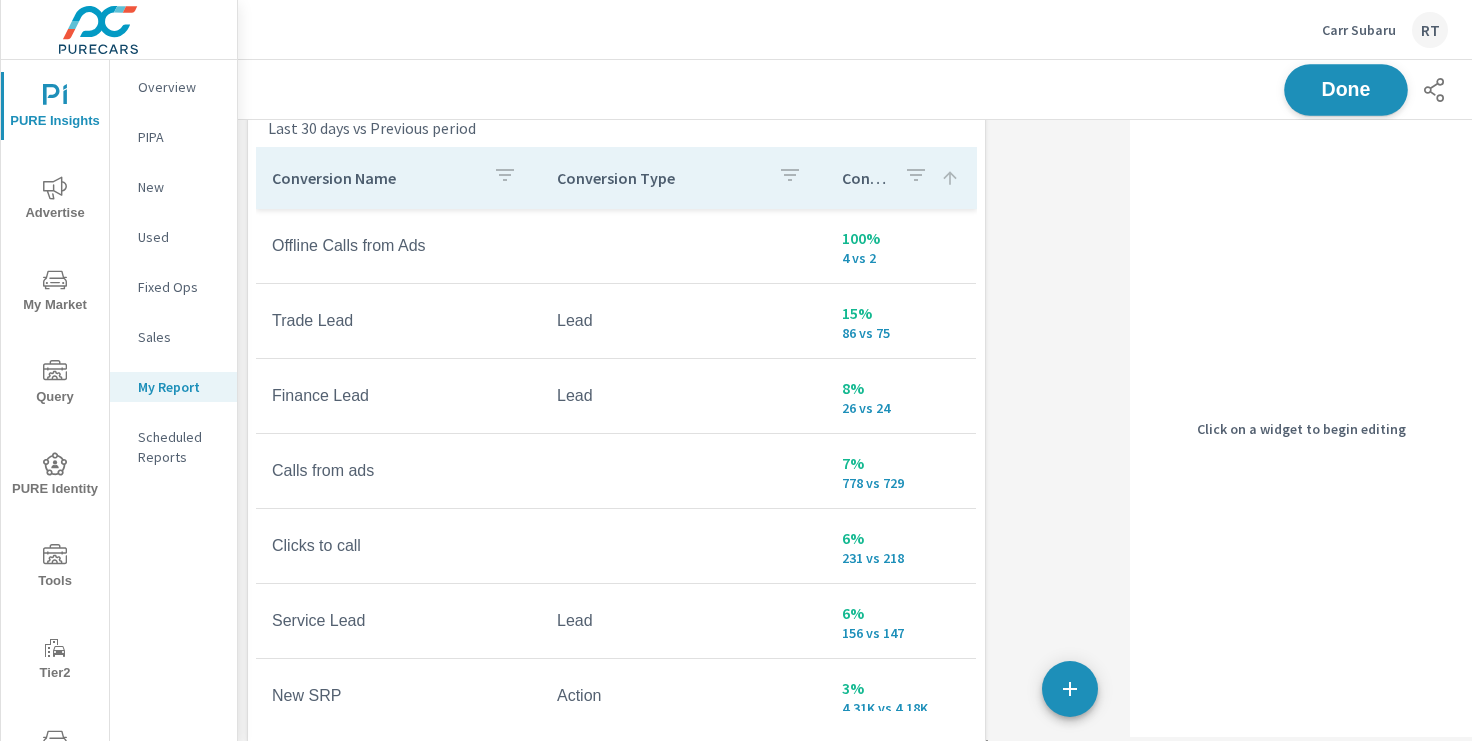 click on "Done" at bounding box center (1346, 89) 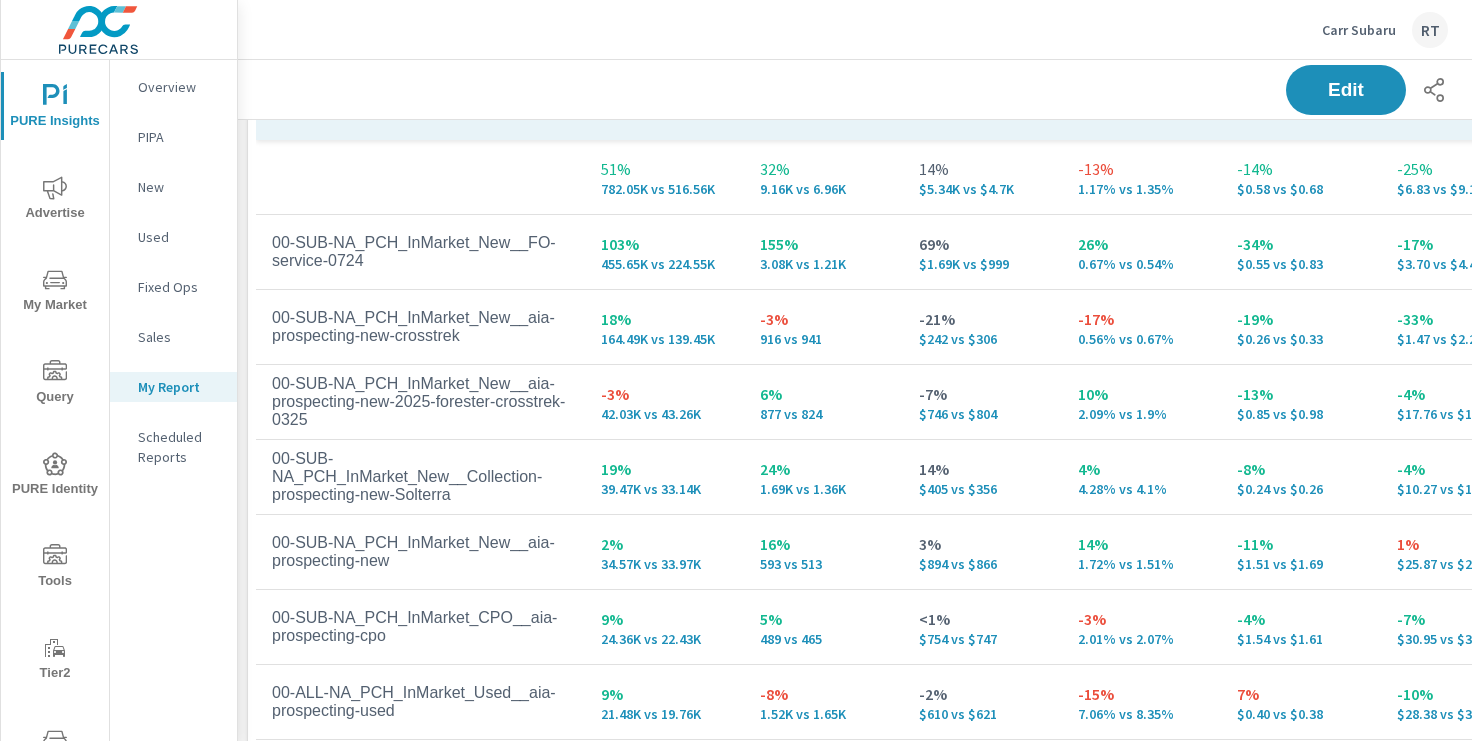 scroll, scrollTop: 2422, scrollLeft: 0, axis: vertical 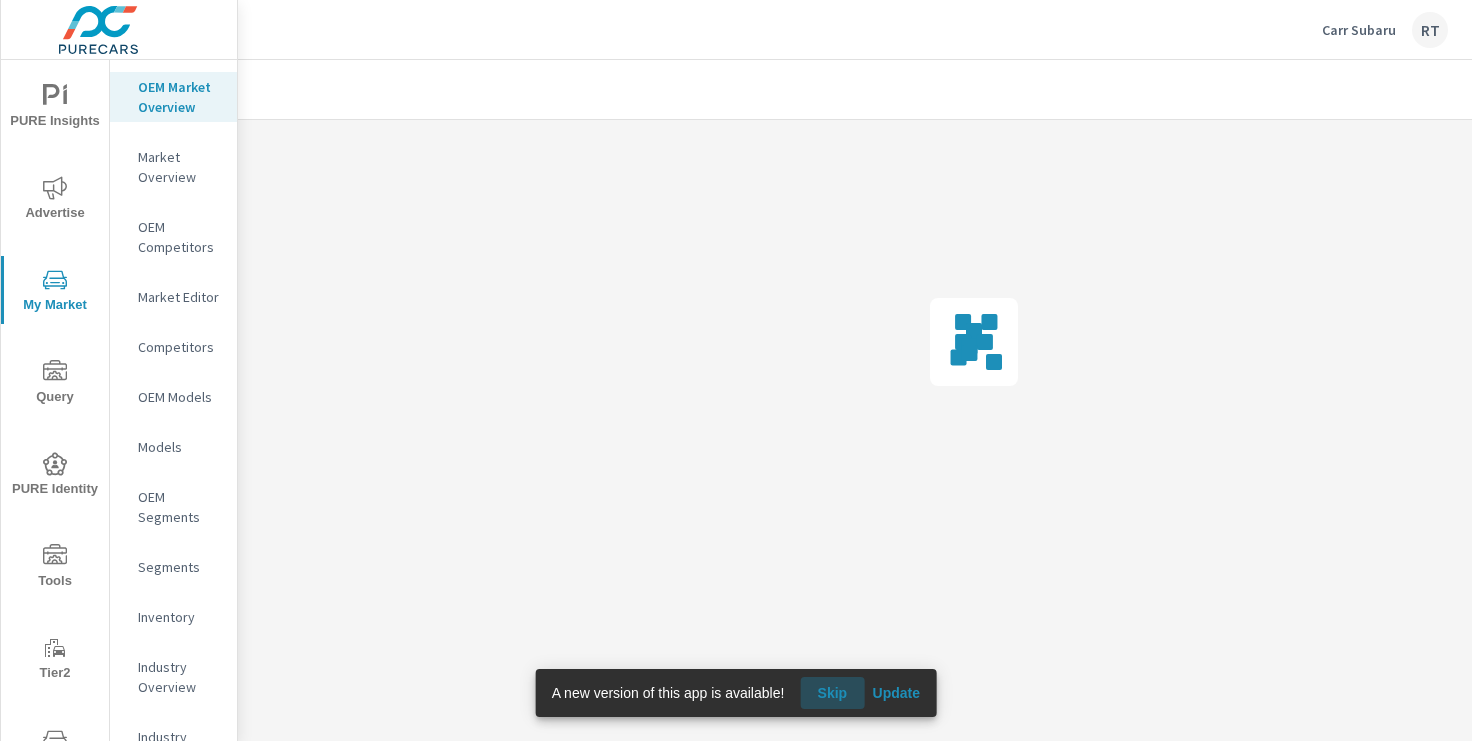 click on "Skip" at bounding box center (832, 693) 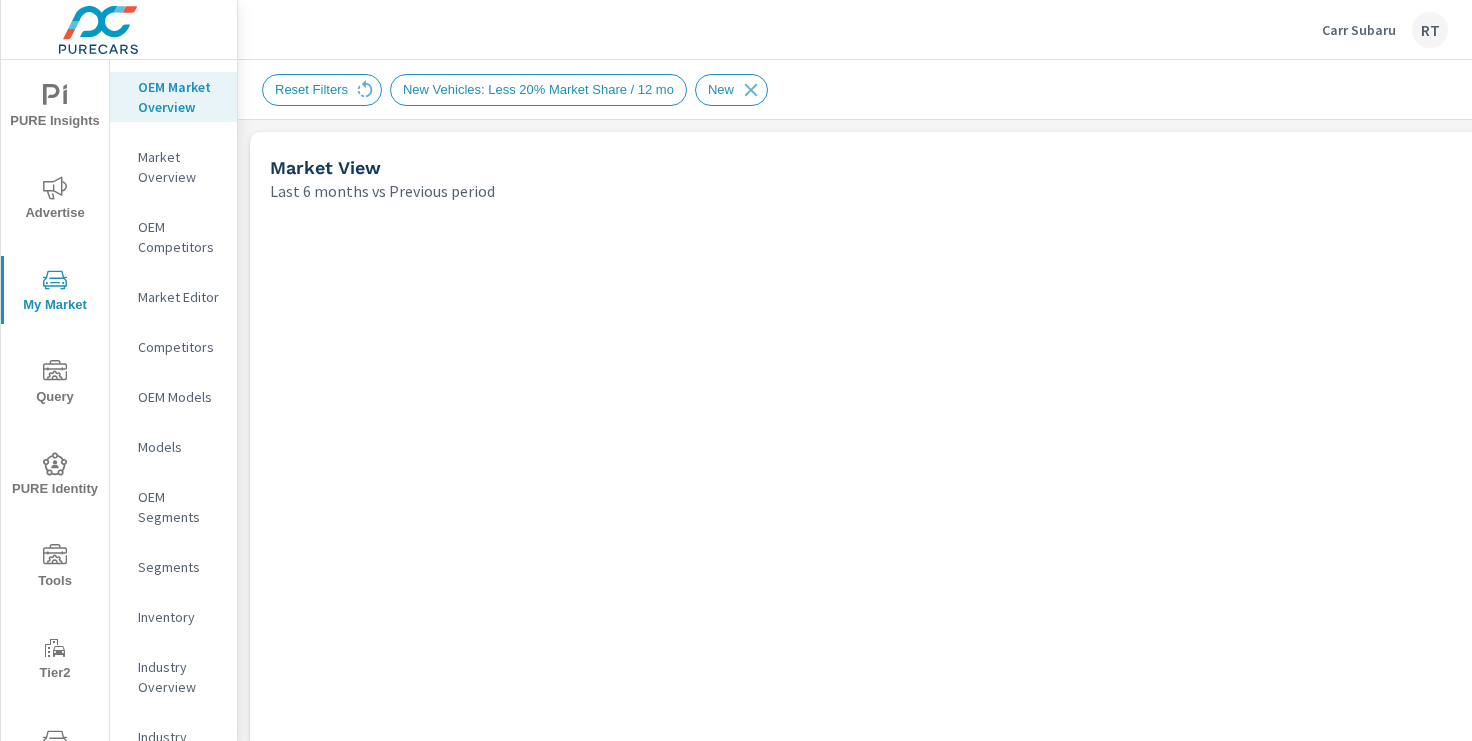 scroll, scrollTop: 1, scrollLeft: 0, axis: vertical 